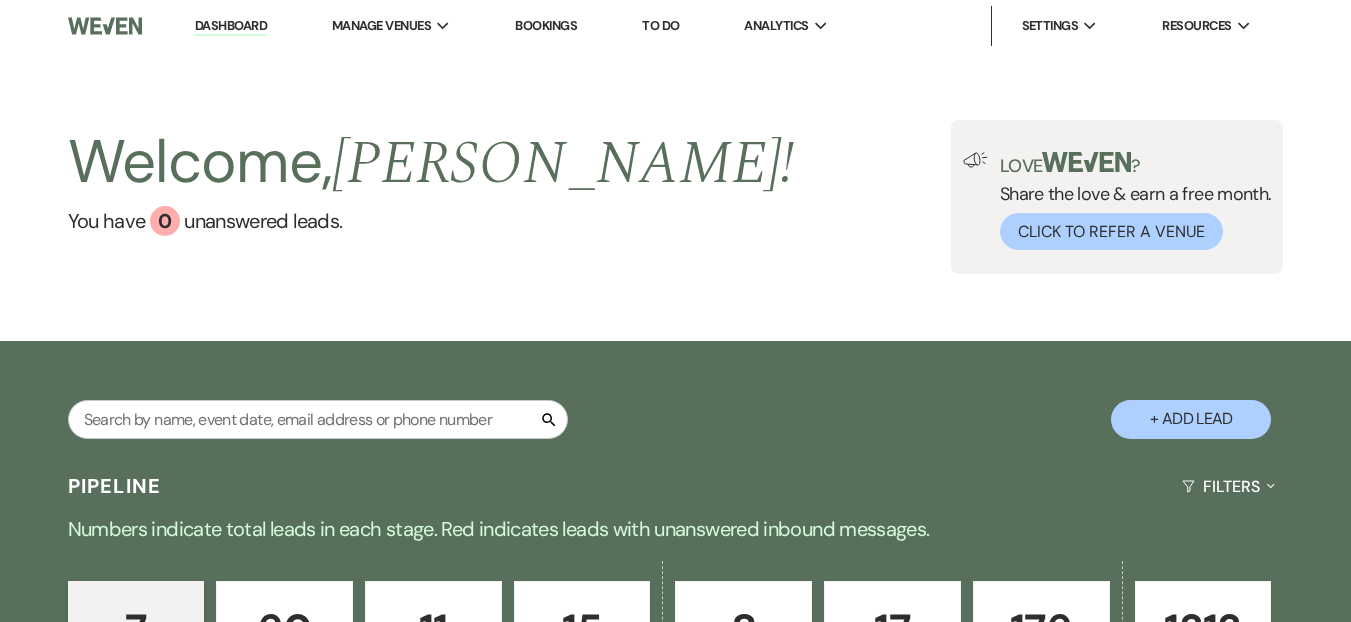 scroll, scrollTop: 0, scrollLeft: 0, axis: both 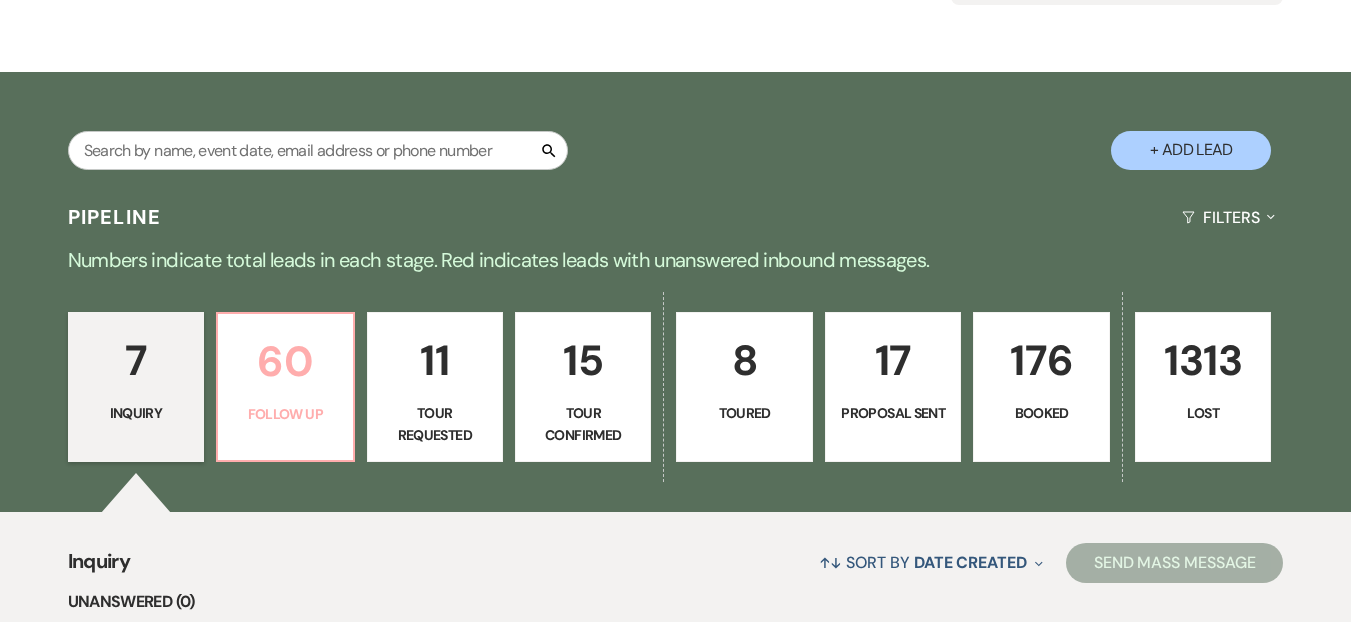 click on "60" at bounding box center [285, 361] 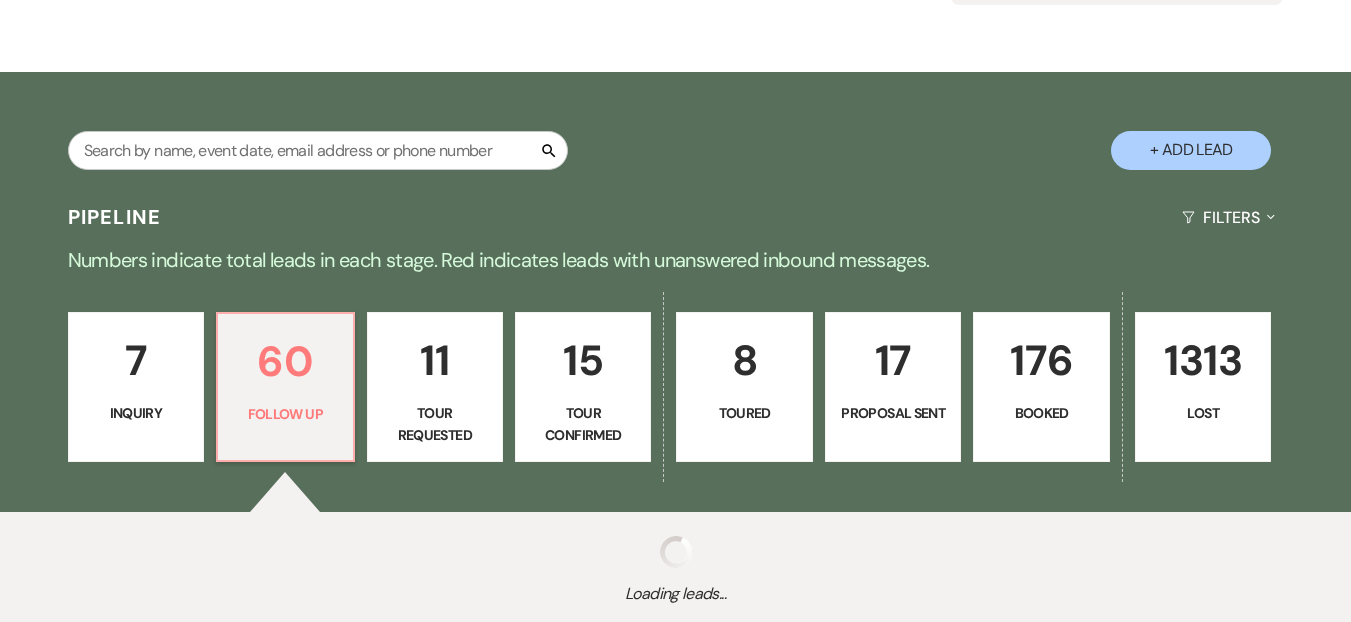 select on "9" 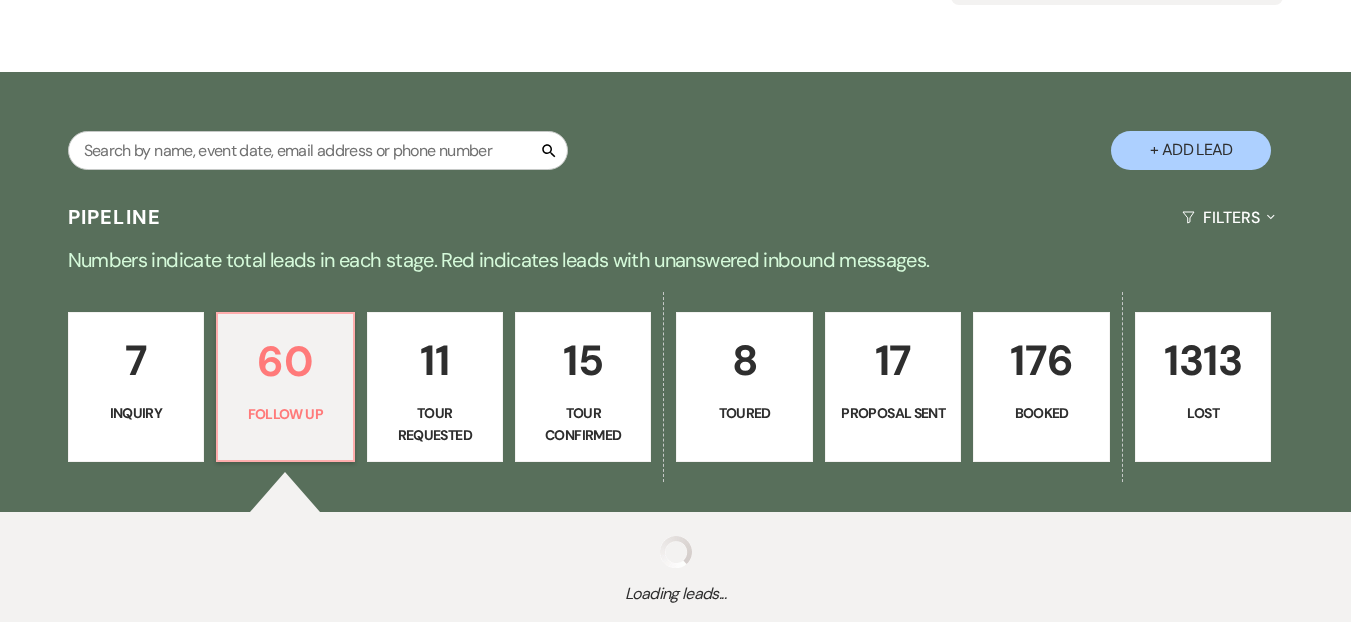 select on "9" 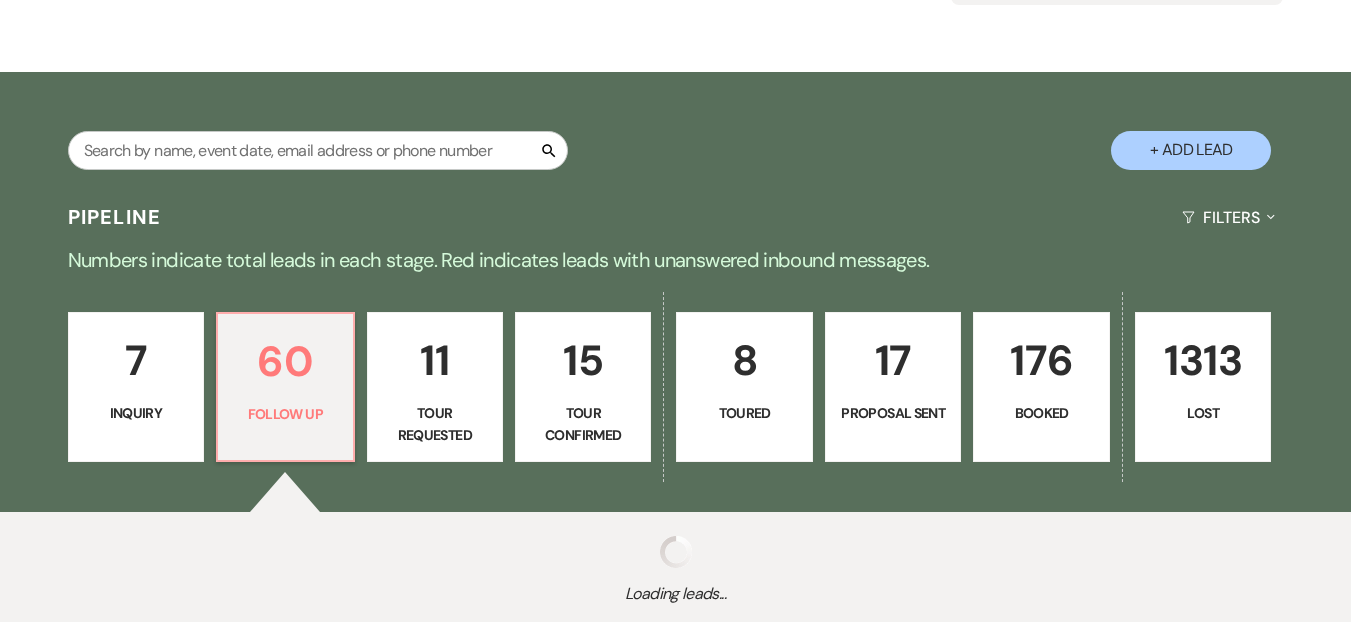 select on "9" 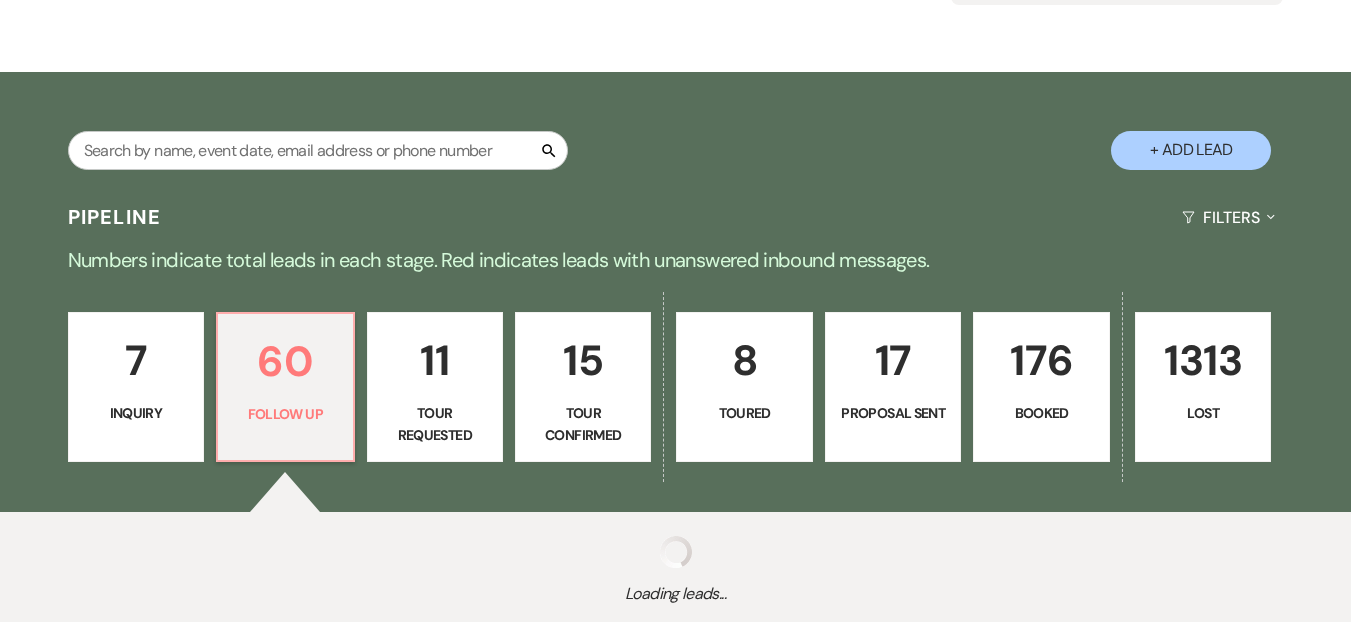 select on "9" 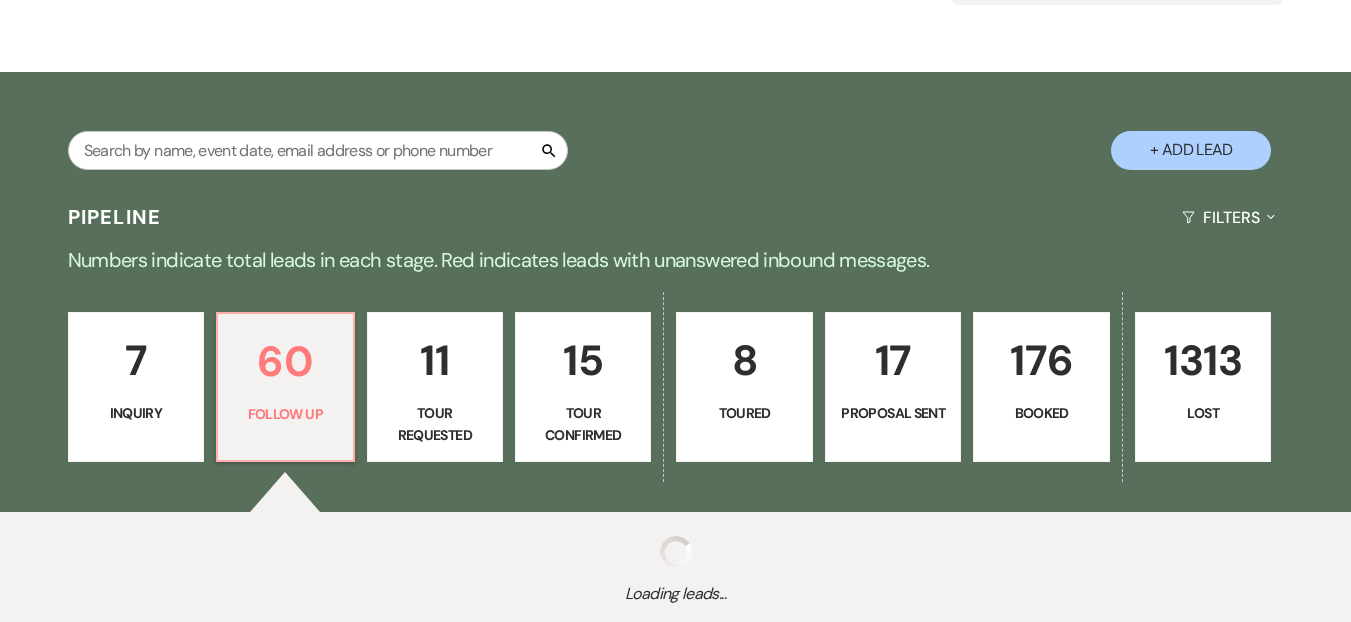 select on "9" 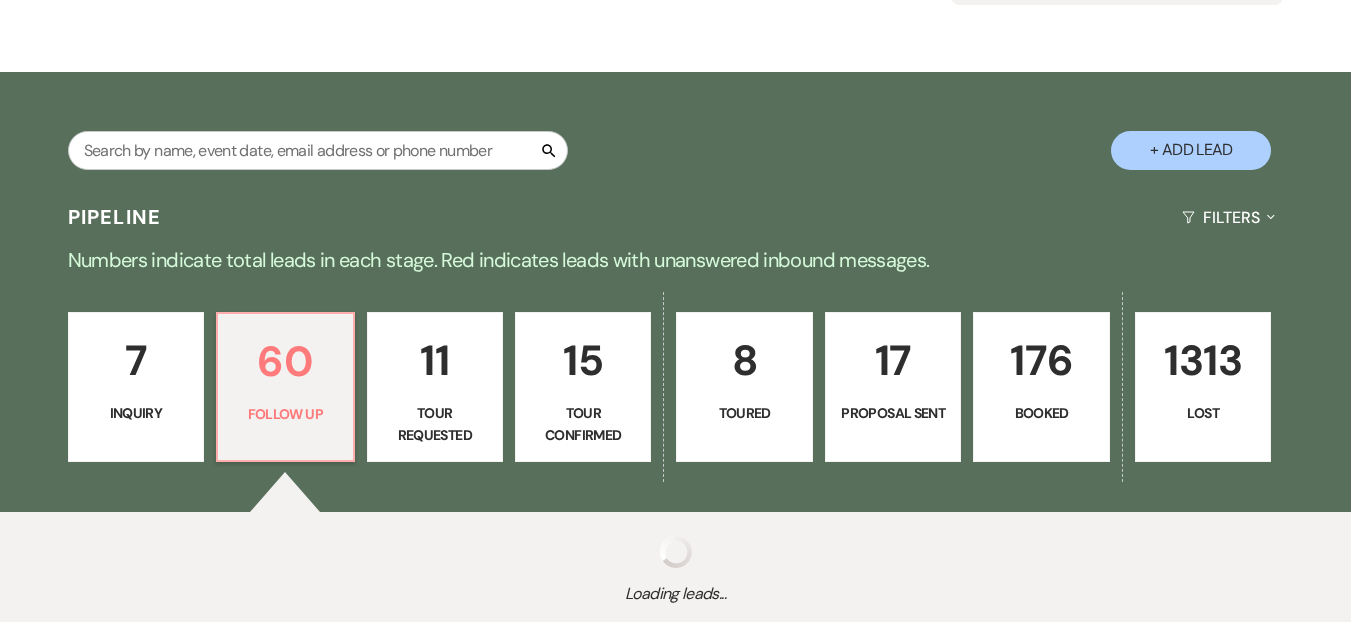 select on "9" 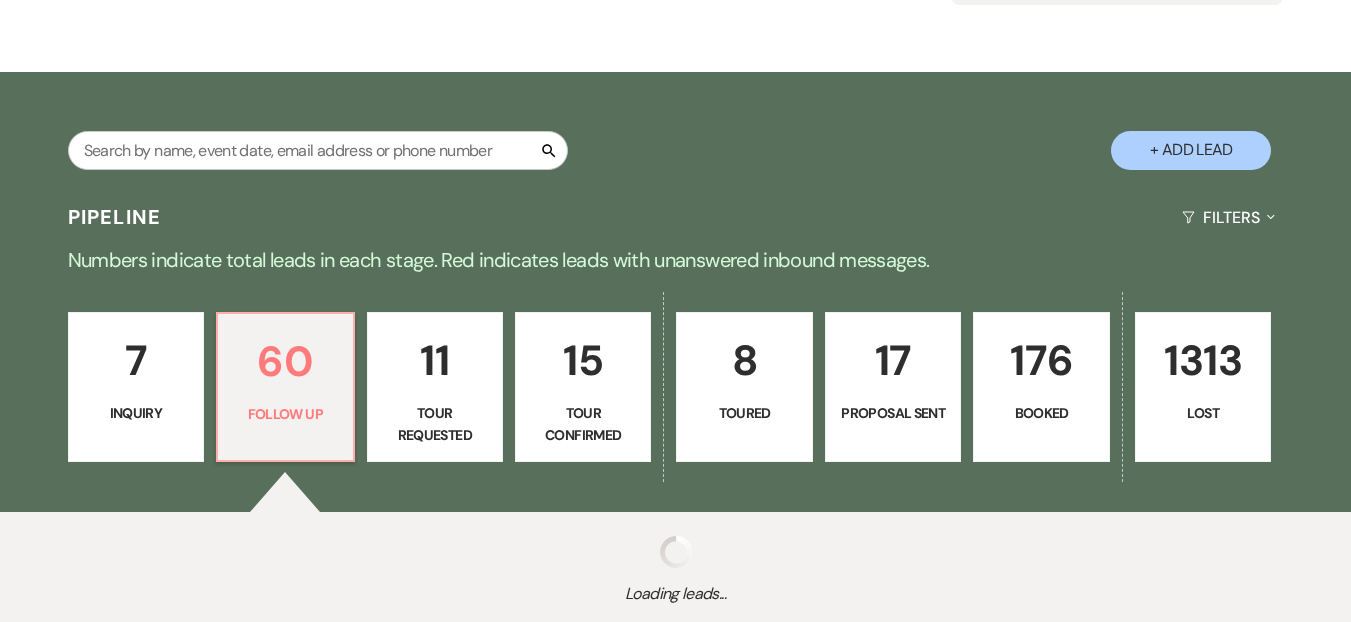 select on "9" 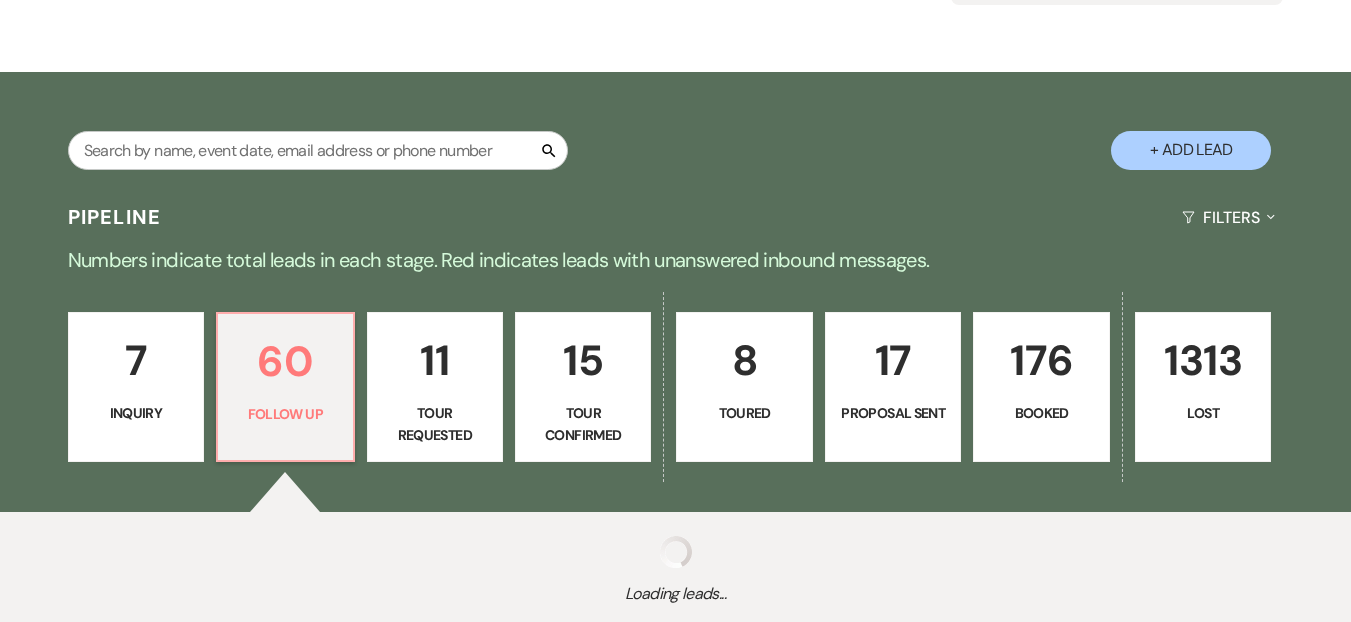 select on "9" 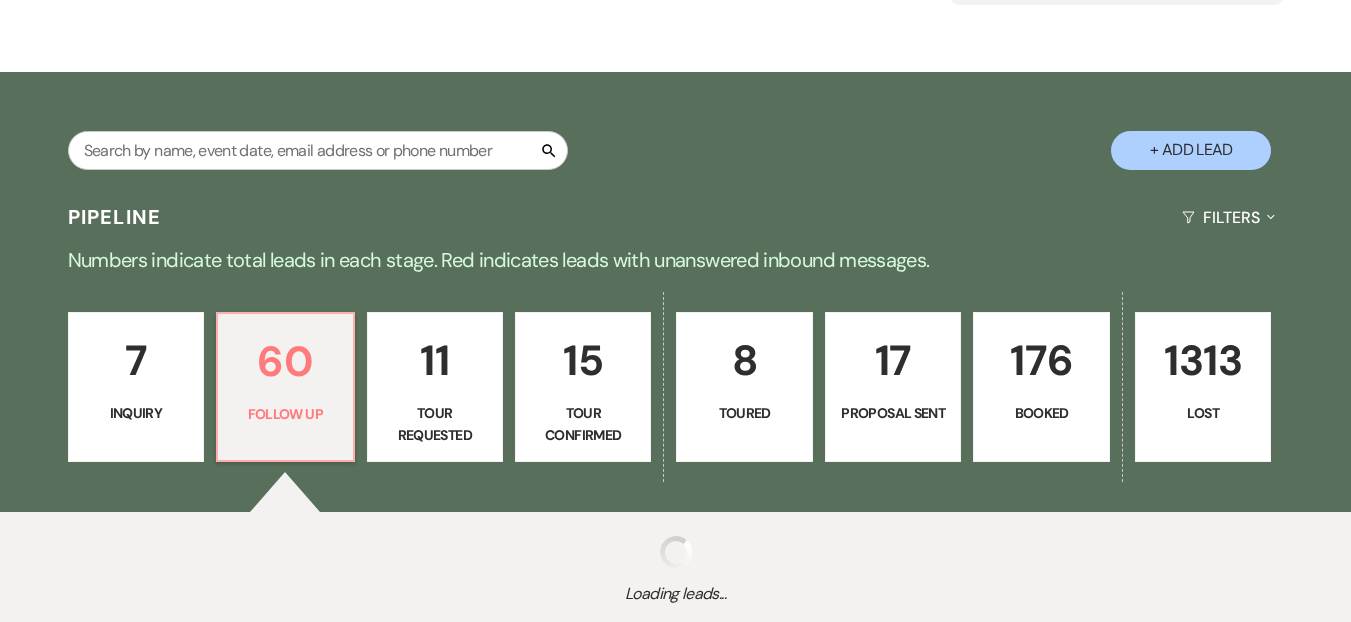select on "9" 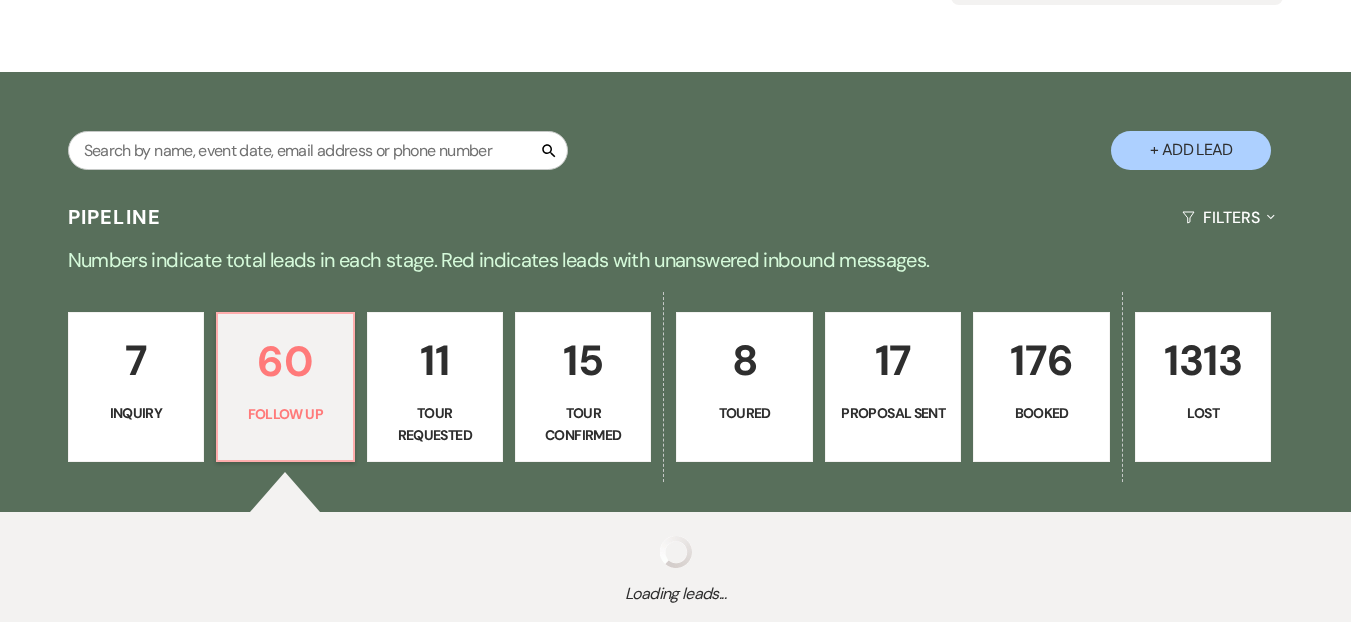 select on "9" 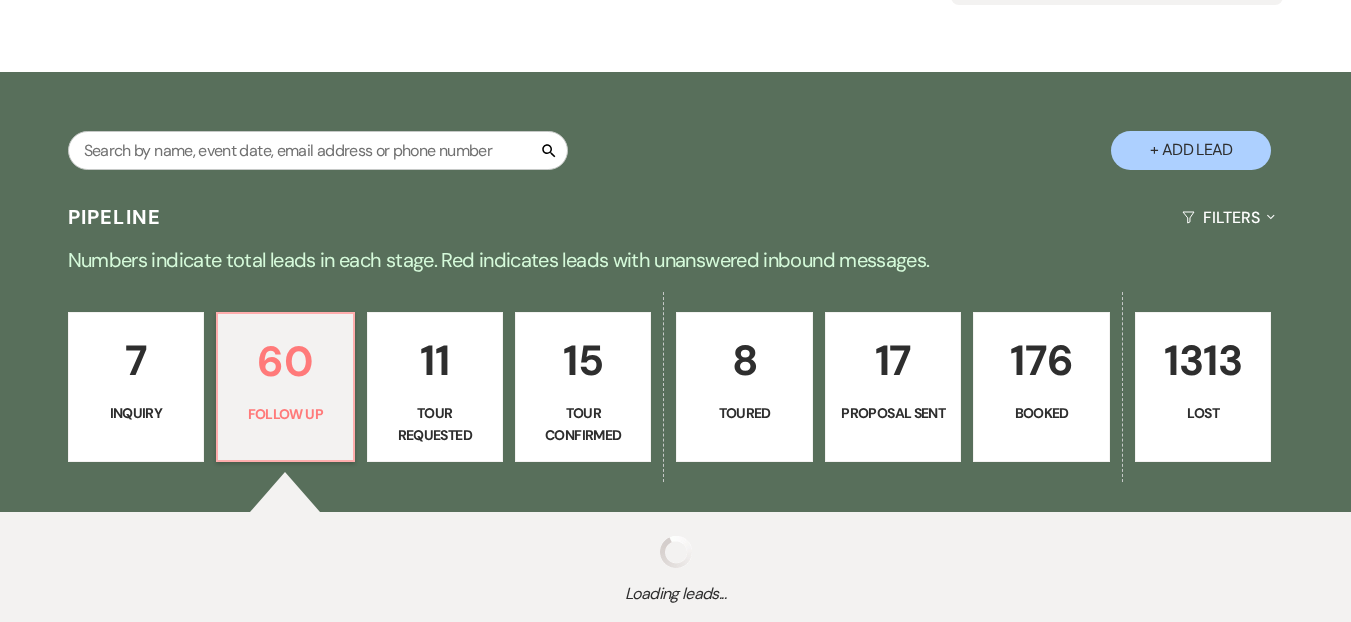 select on "9" 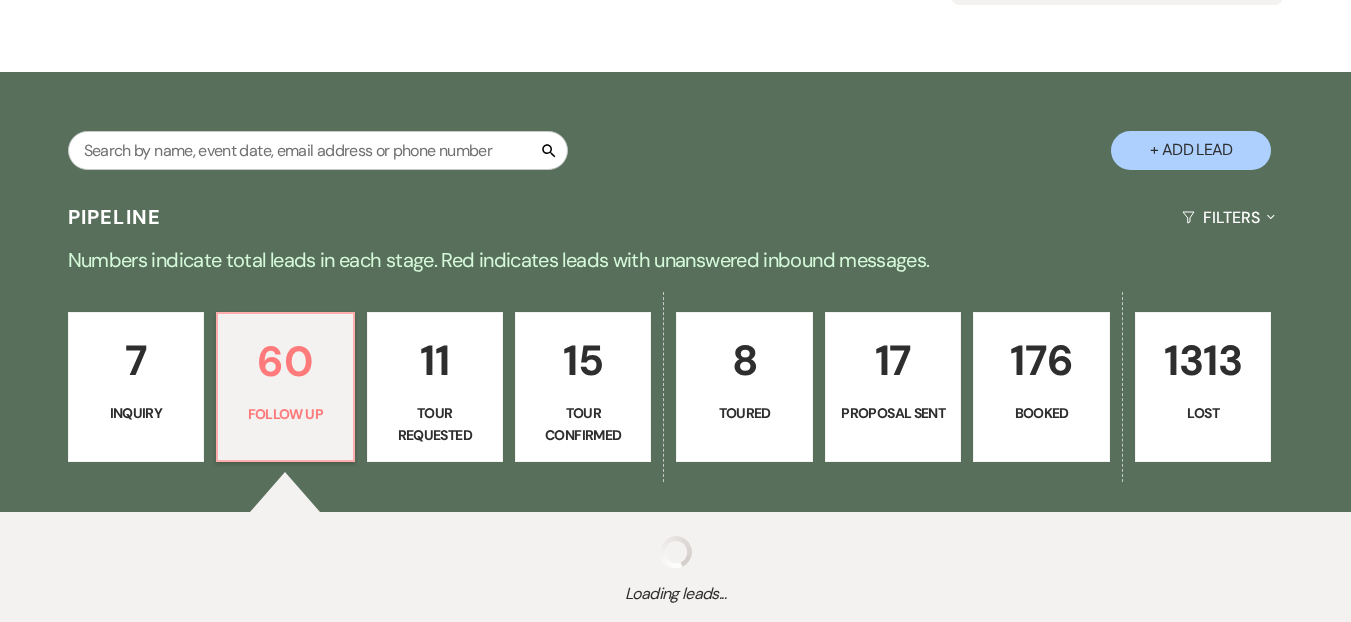 select on "9" 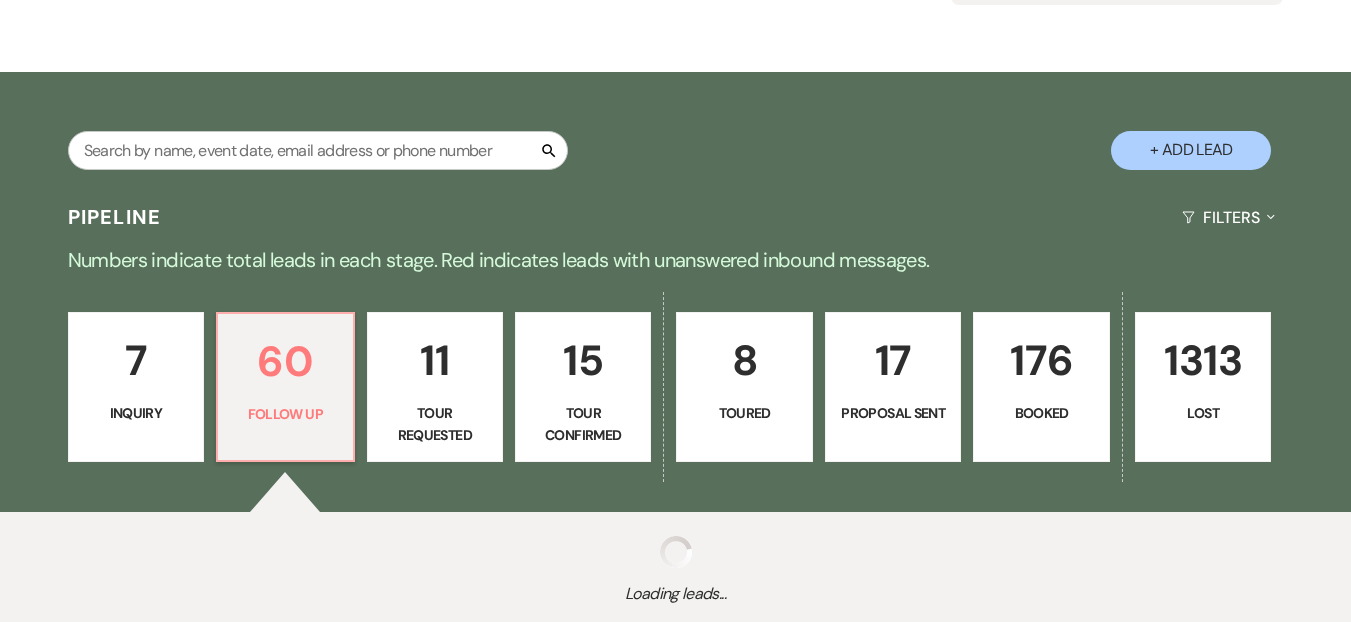 select on "9" 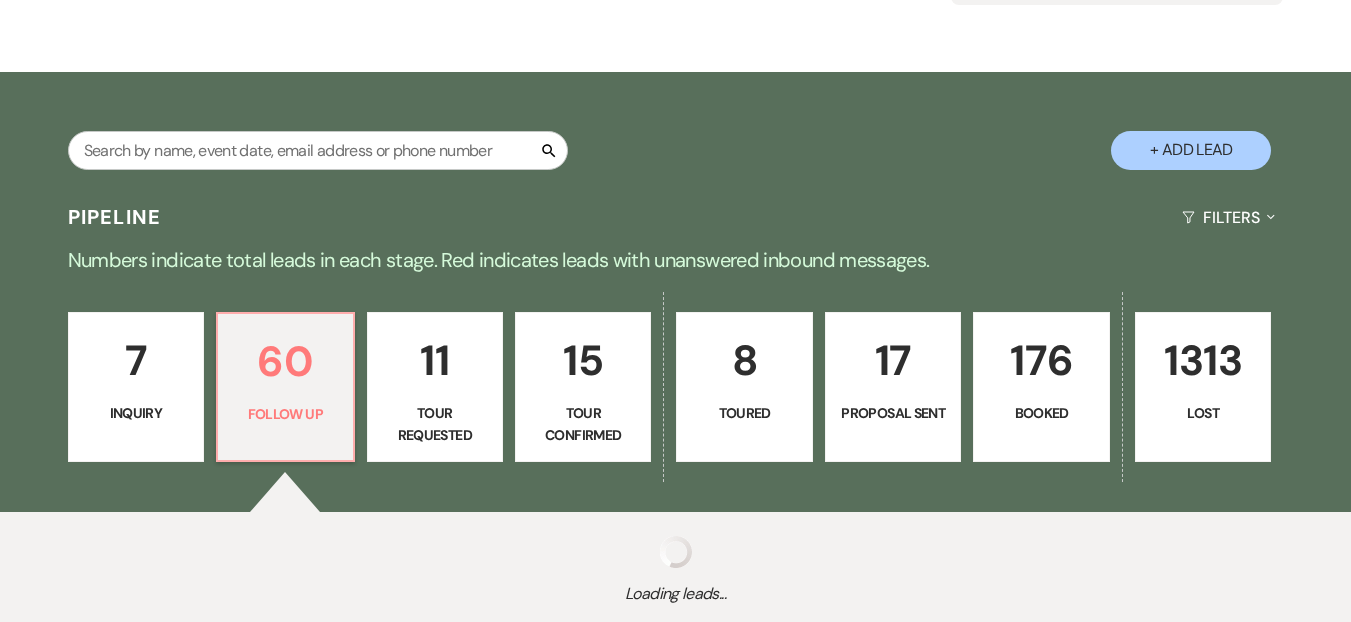 select on "9" 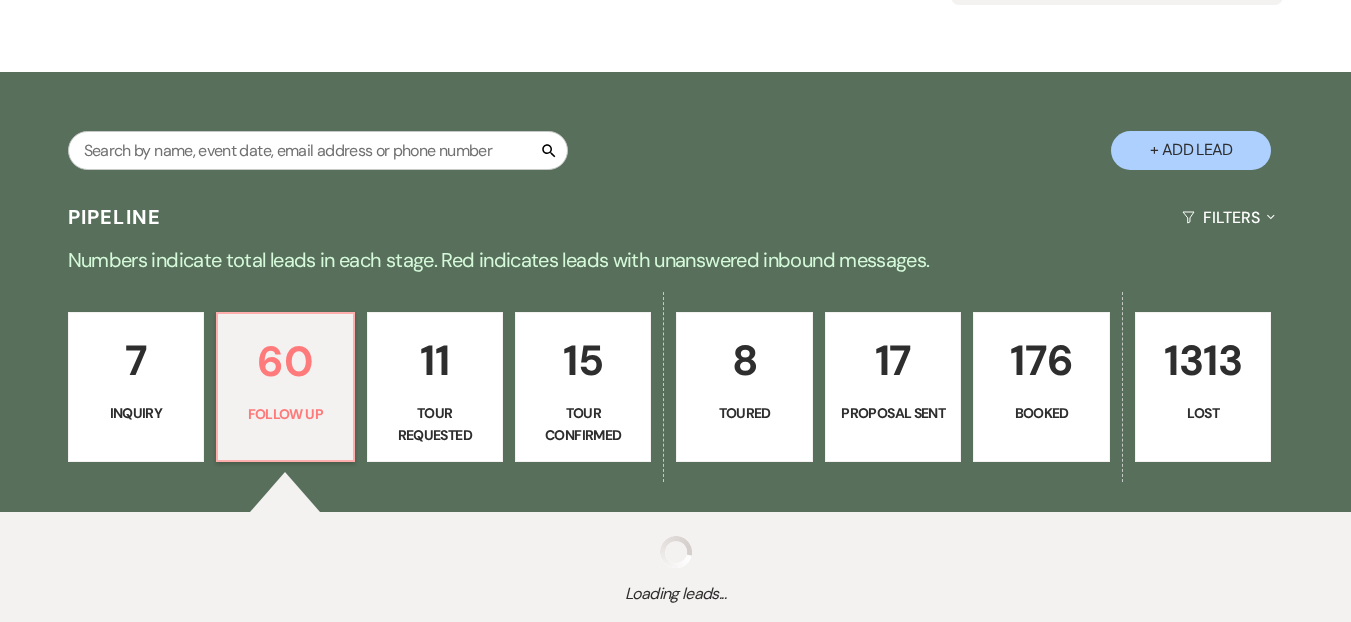 select on "9" 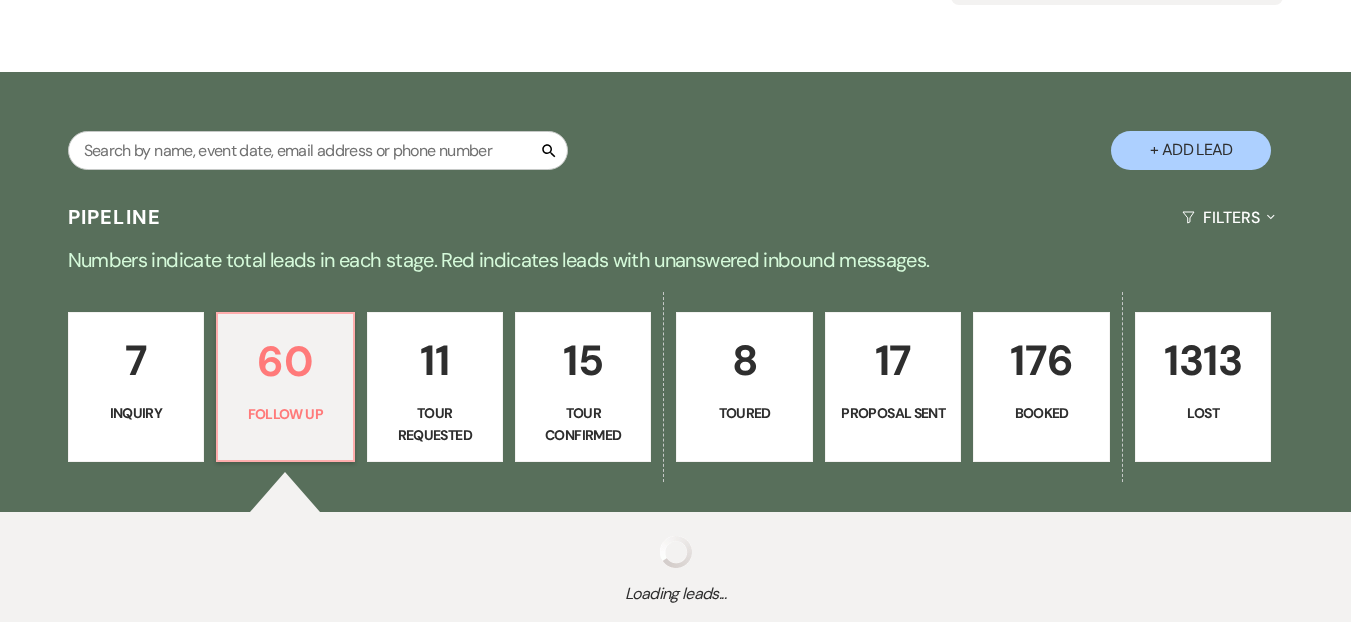 select on "9" 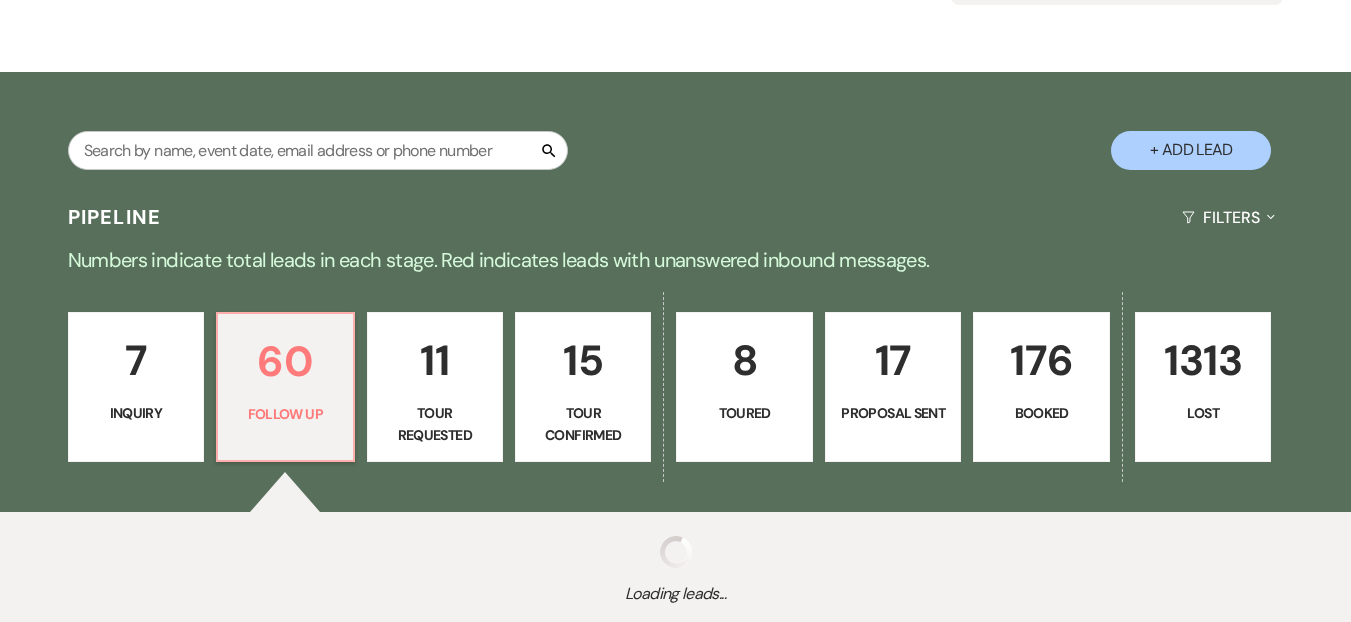 select on "9" 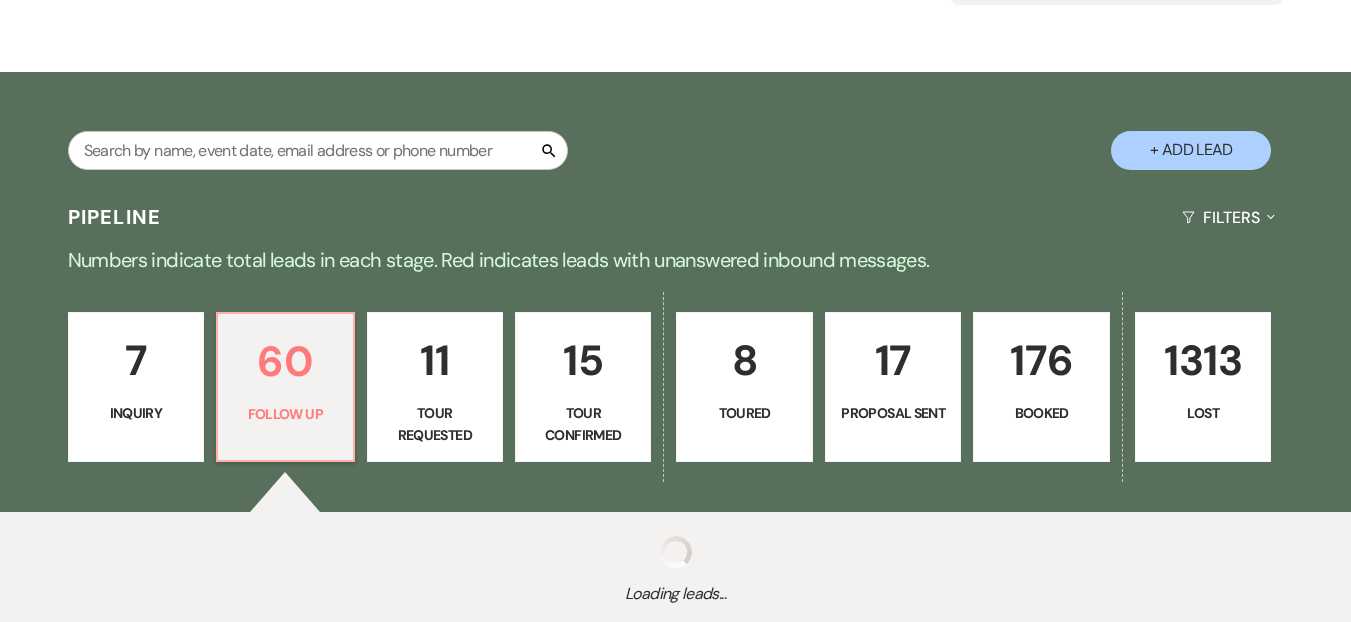 select on "9" 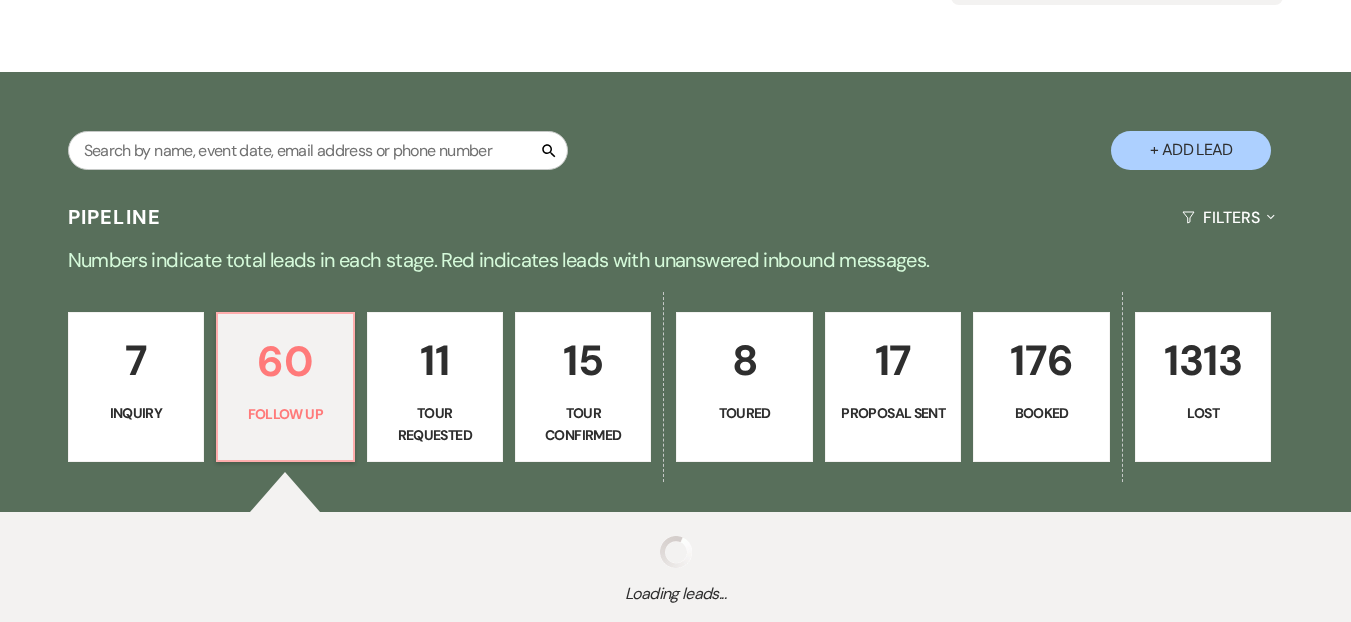 select on "9" 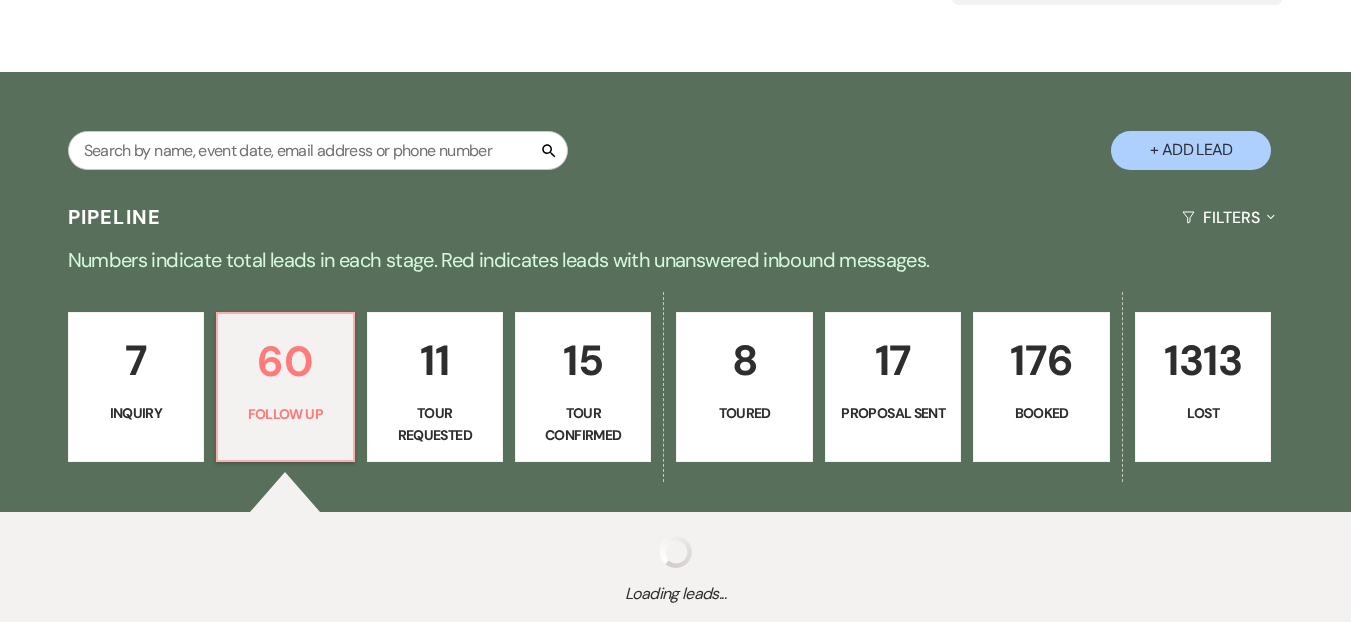 select on "9" 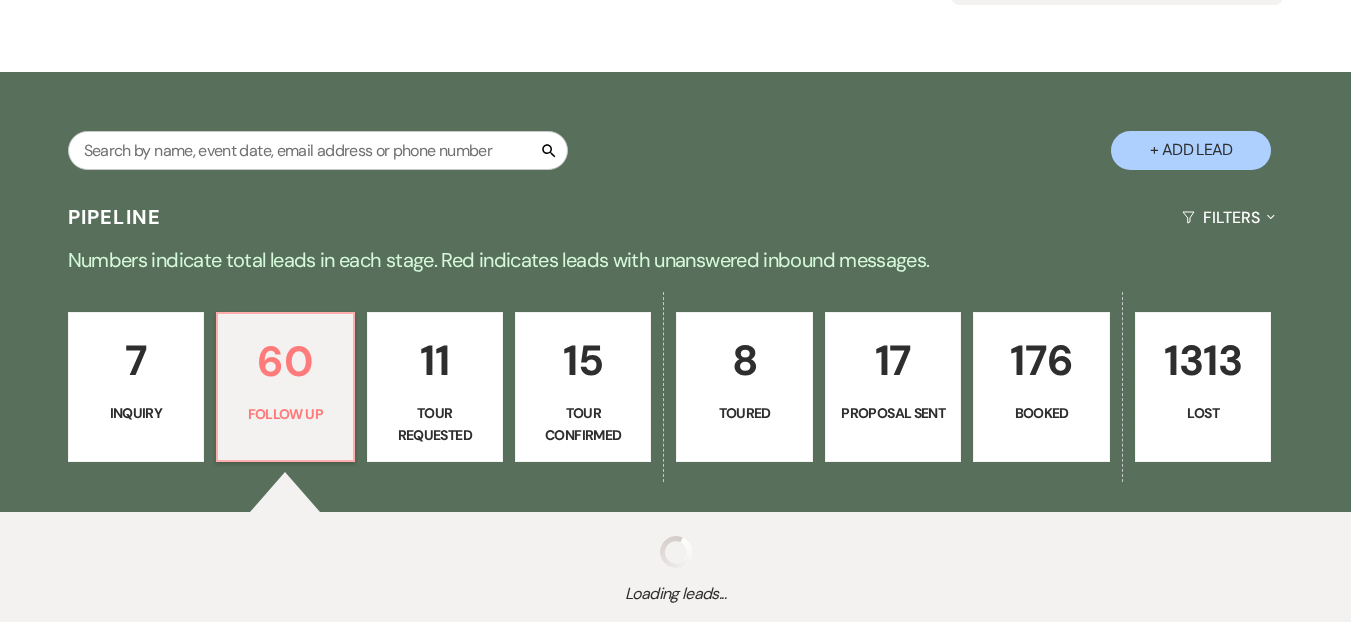 select on "9" 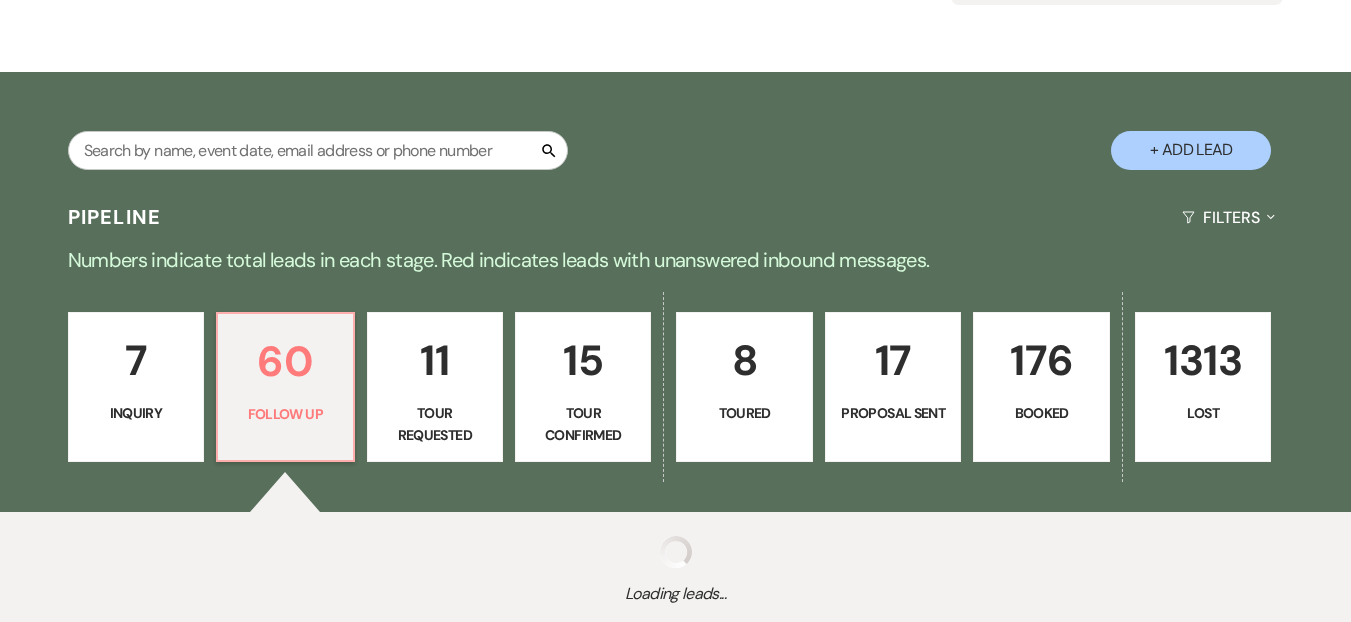 select on "9" 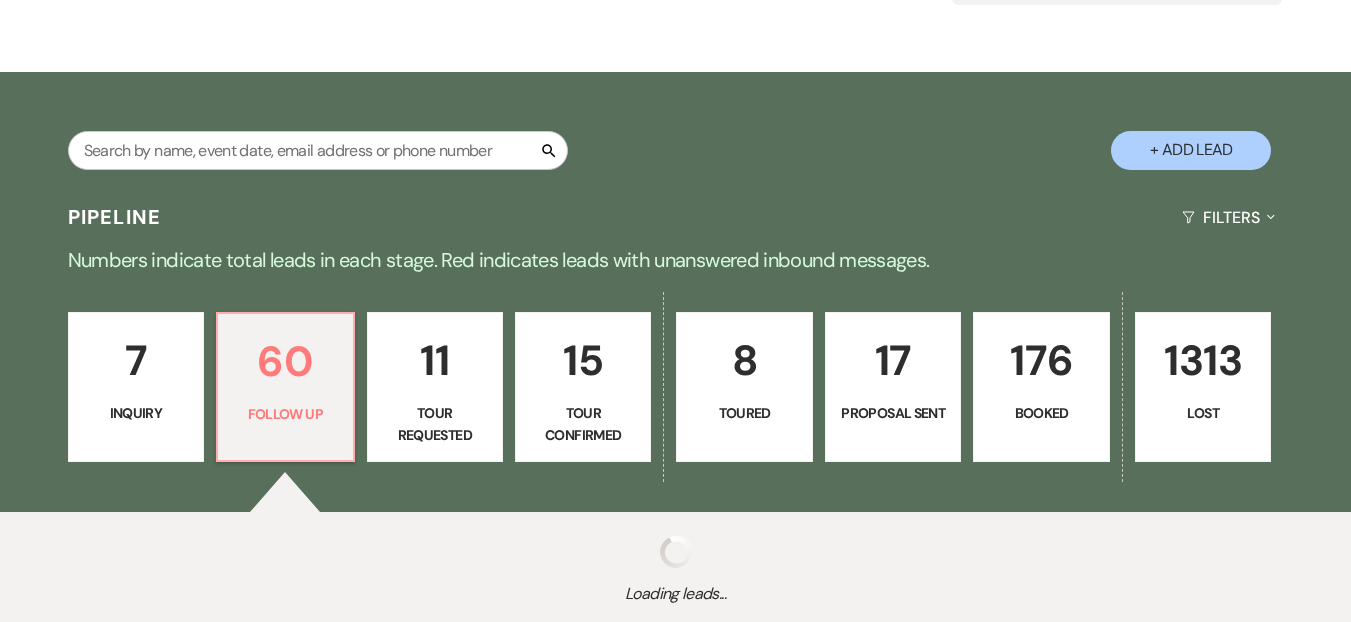 select on "9" 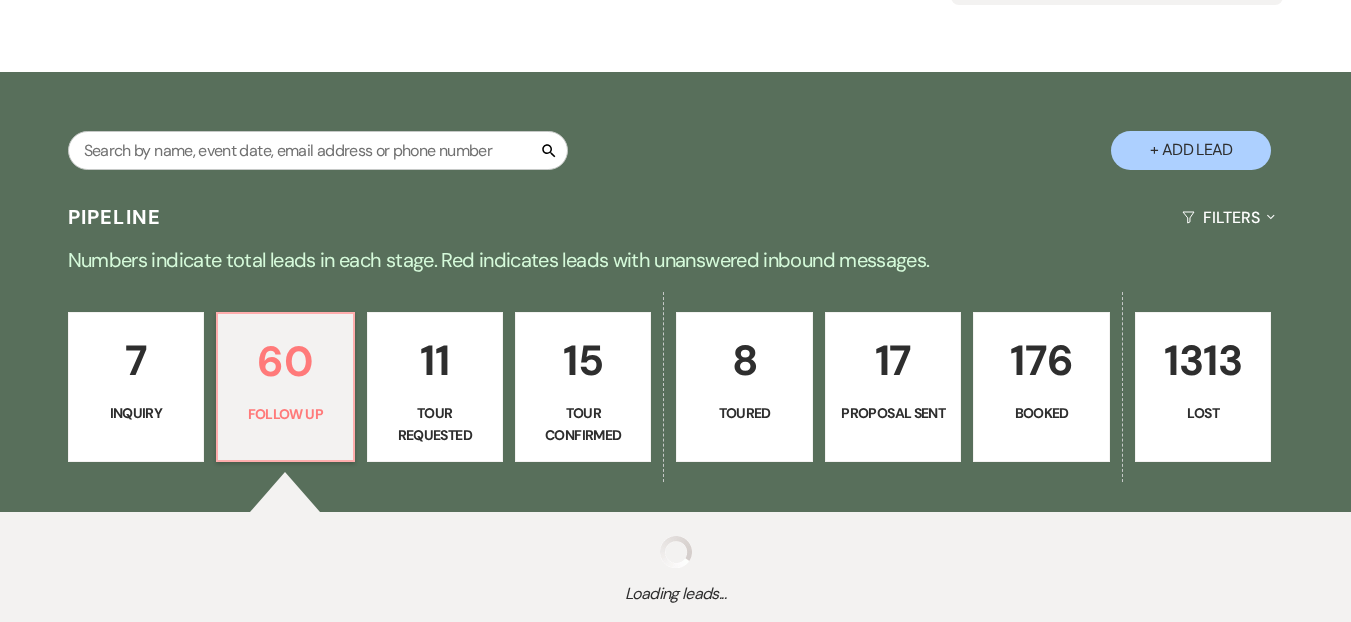 select on "9" 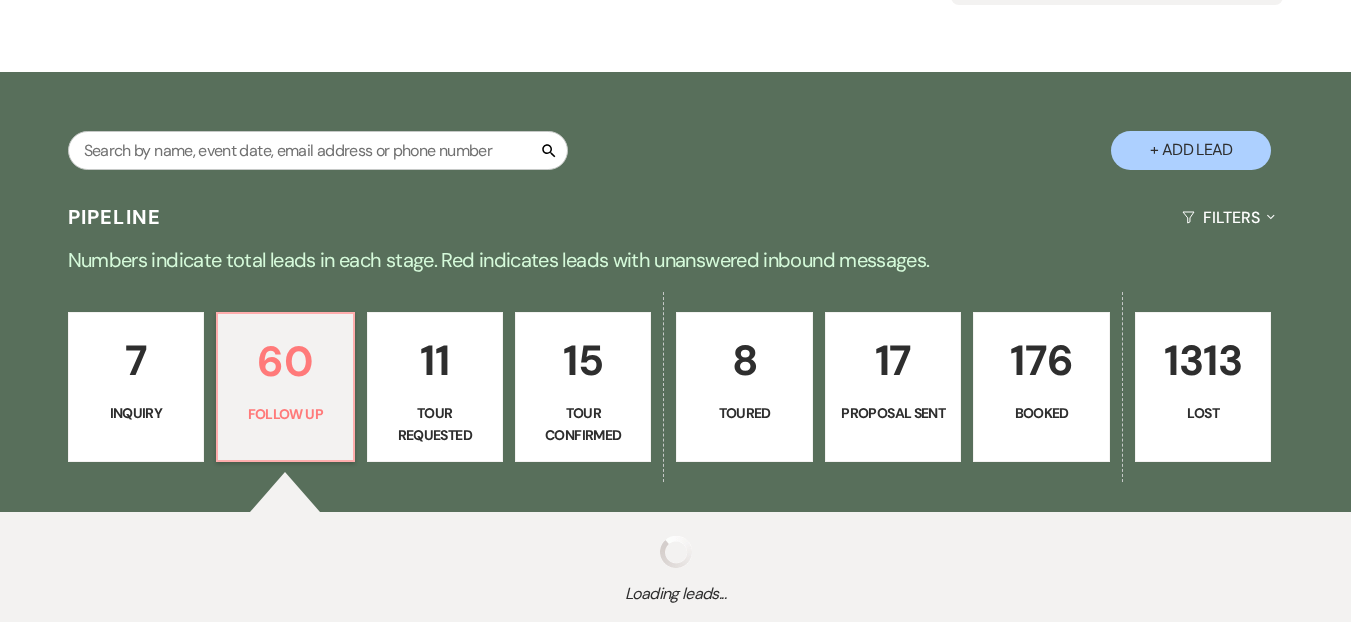 select on "9" 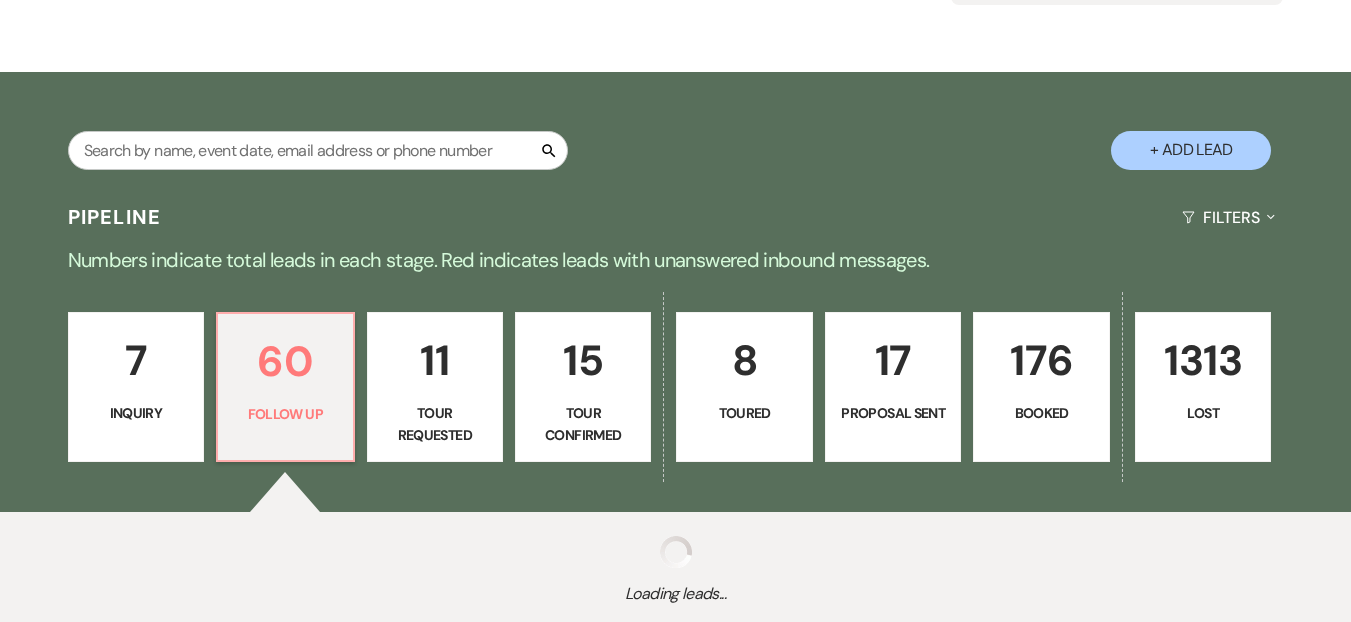 select on "9" 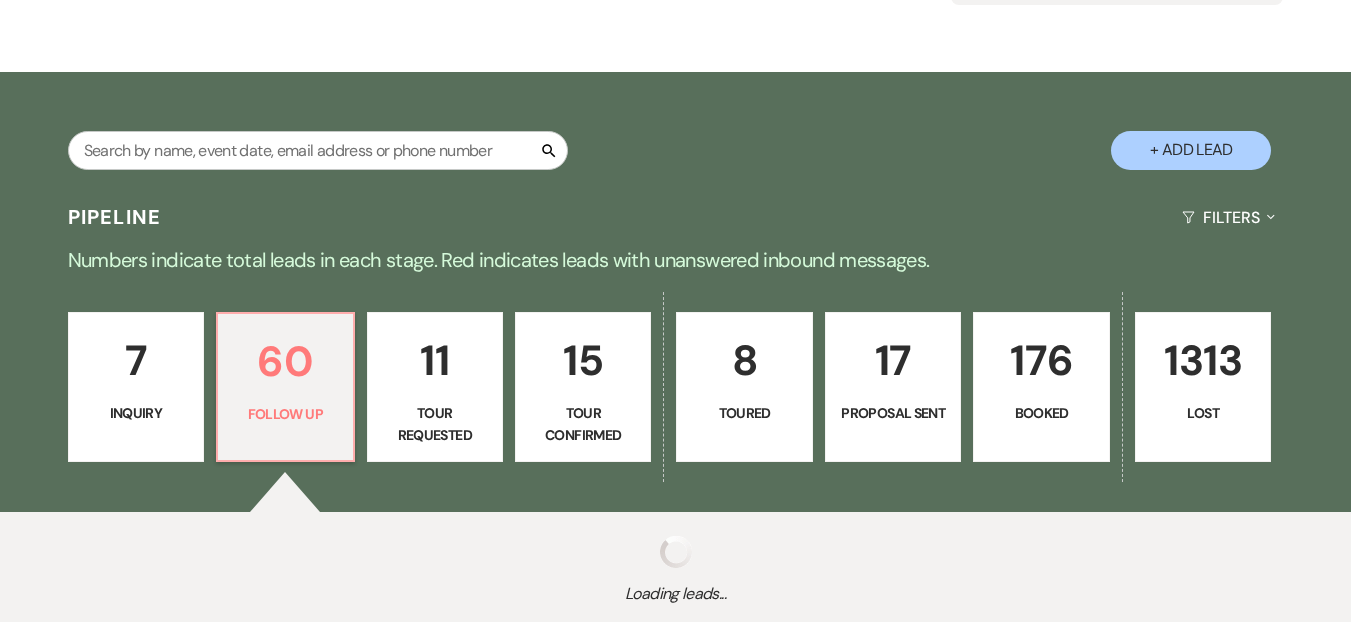select on "9" 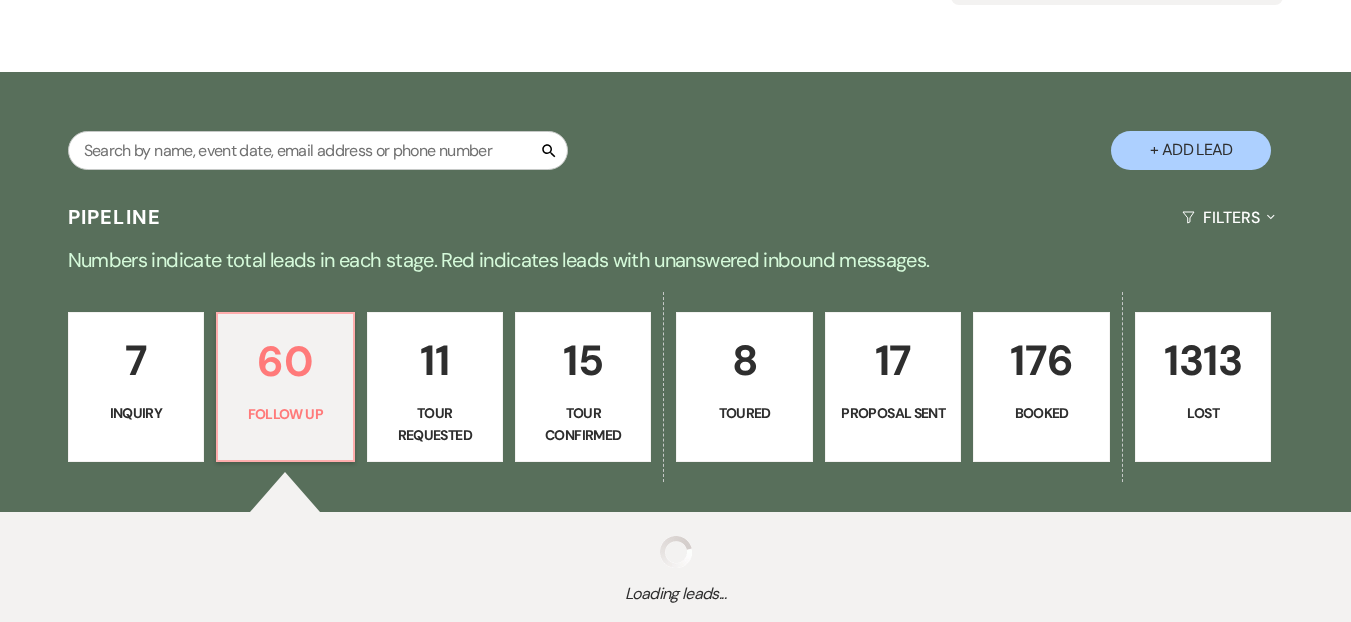 select on "9" 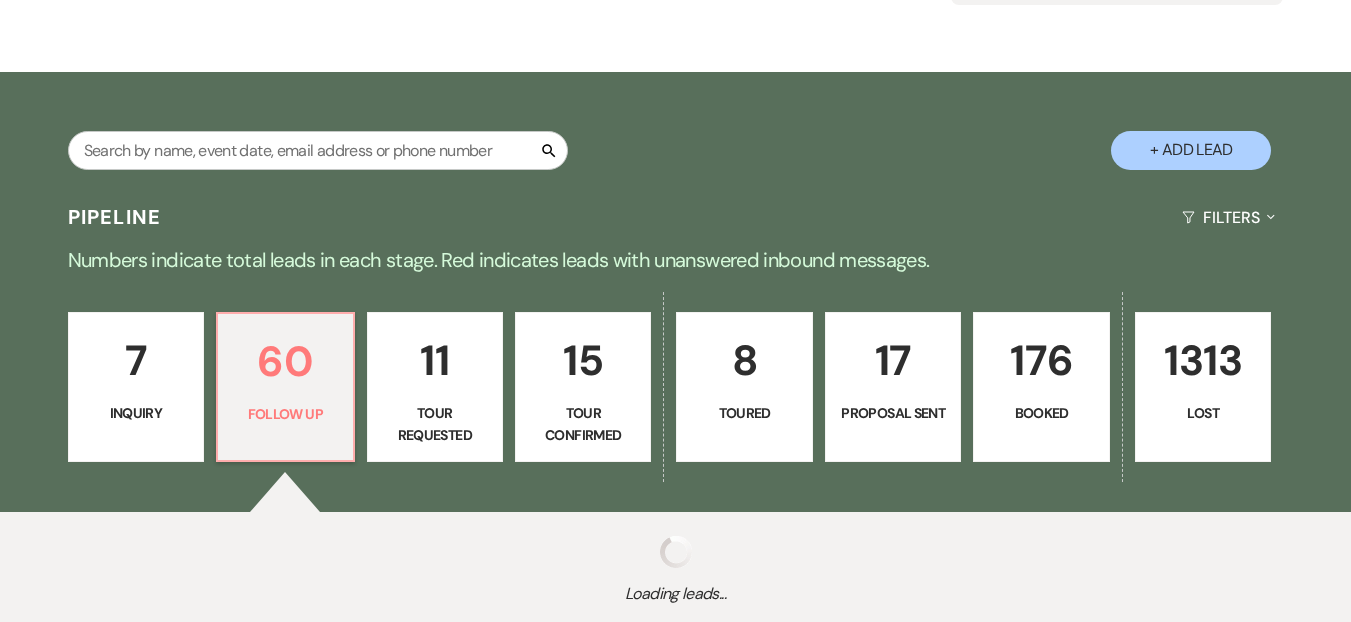 select on "9" 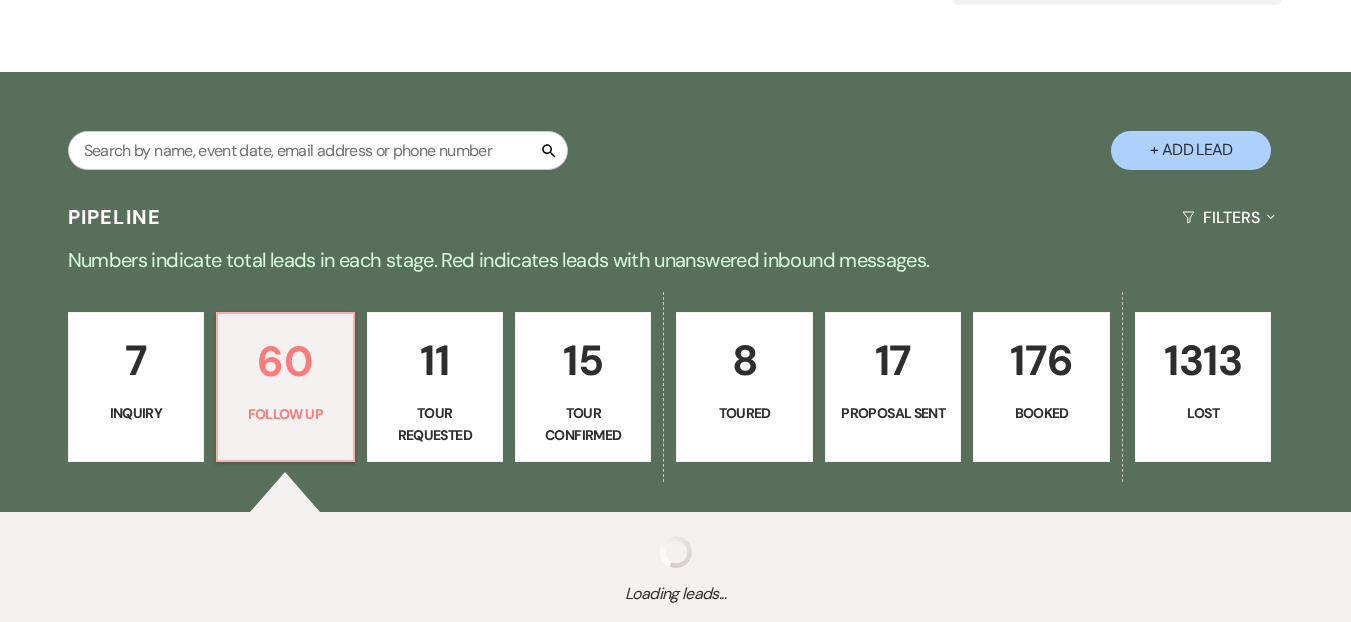 select on "9" 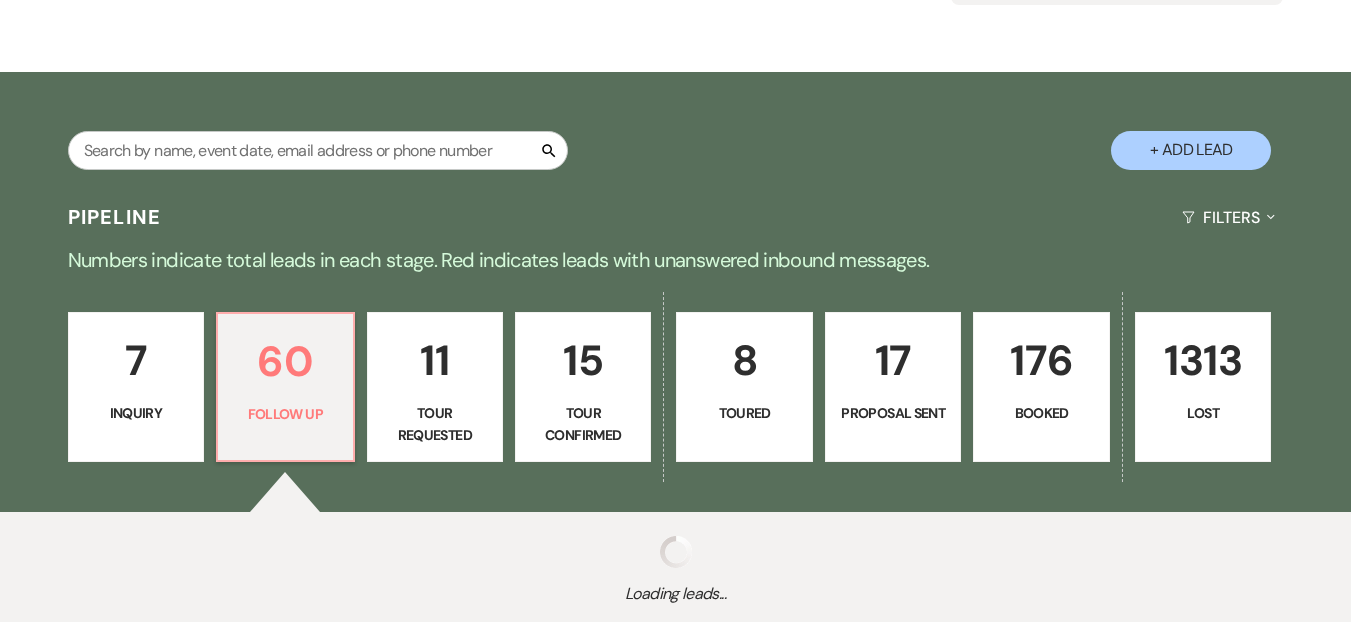 select on "9" 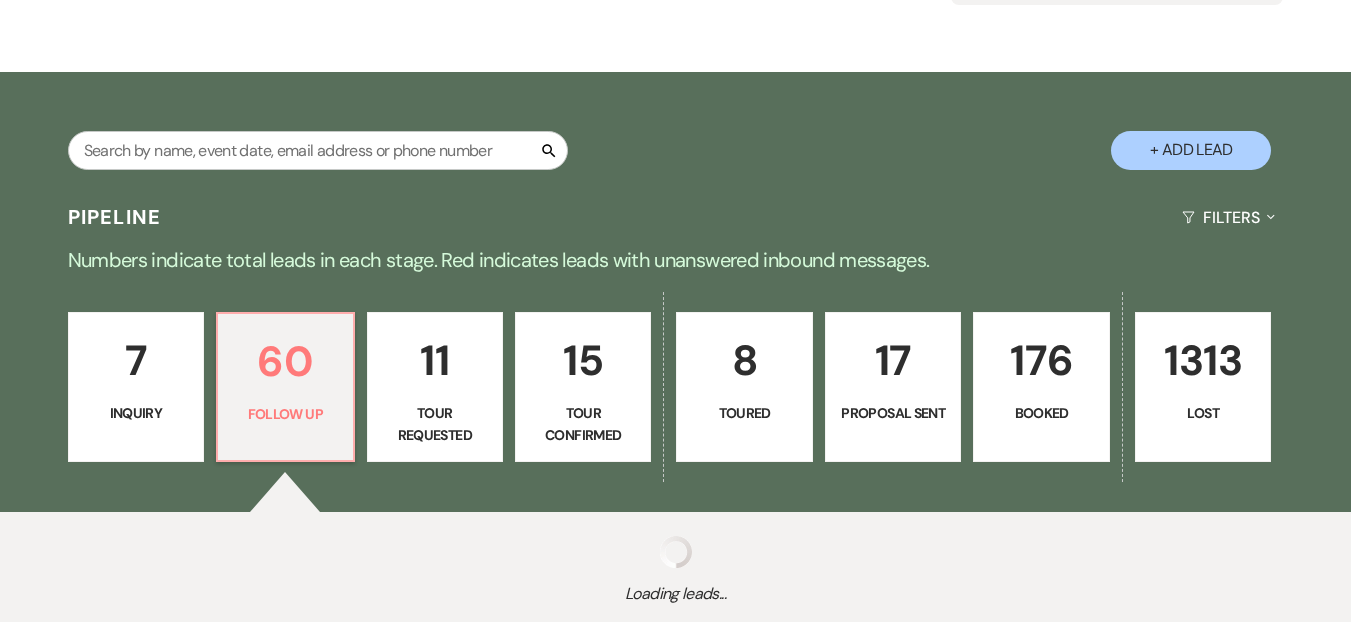 select on "9" 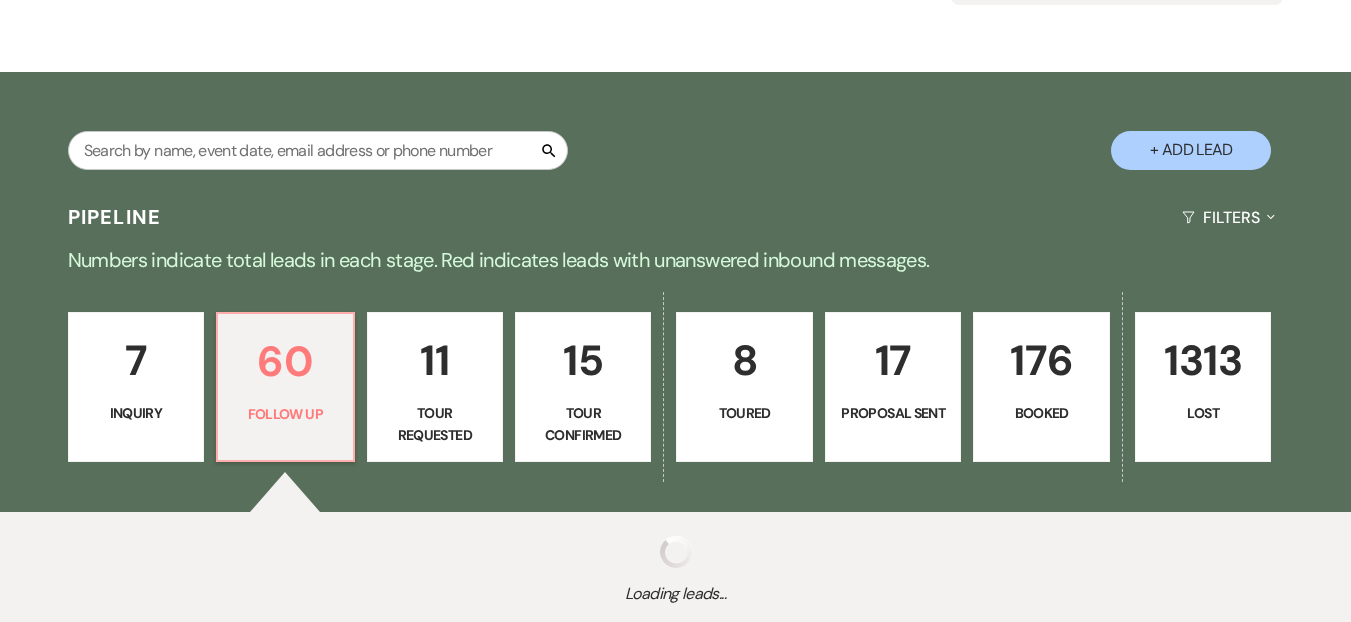 select on "9" 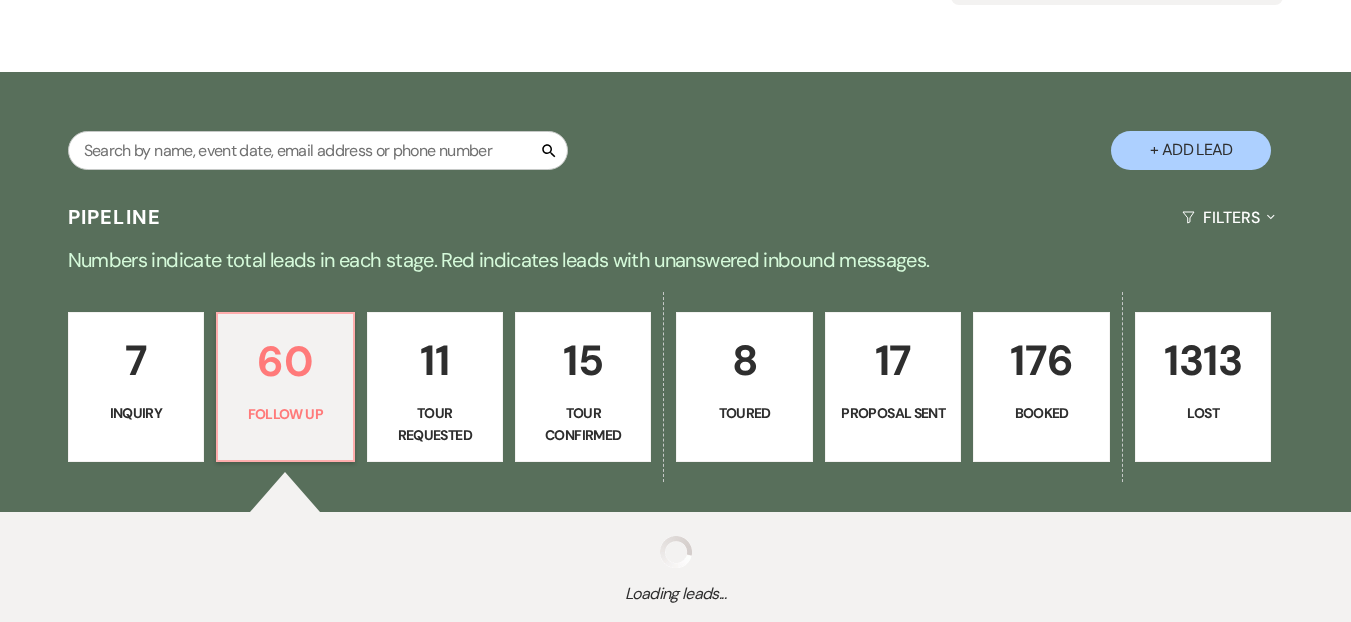 select on "9" 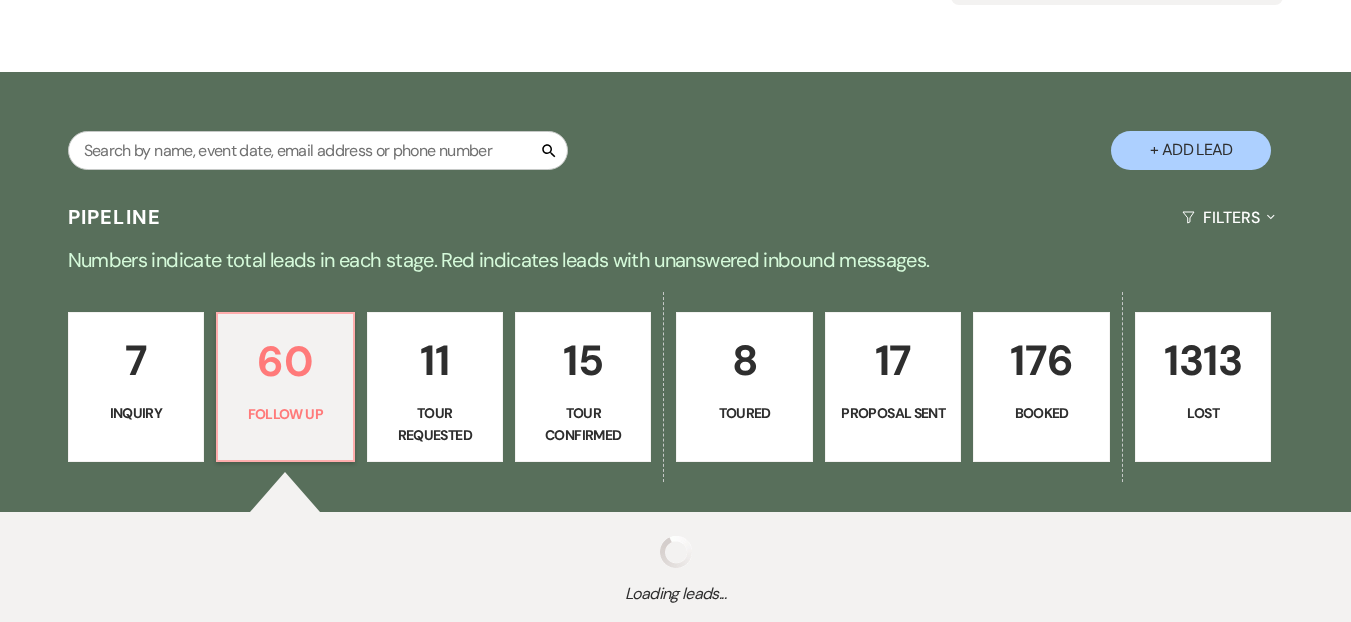 select on "9" 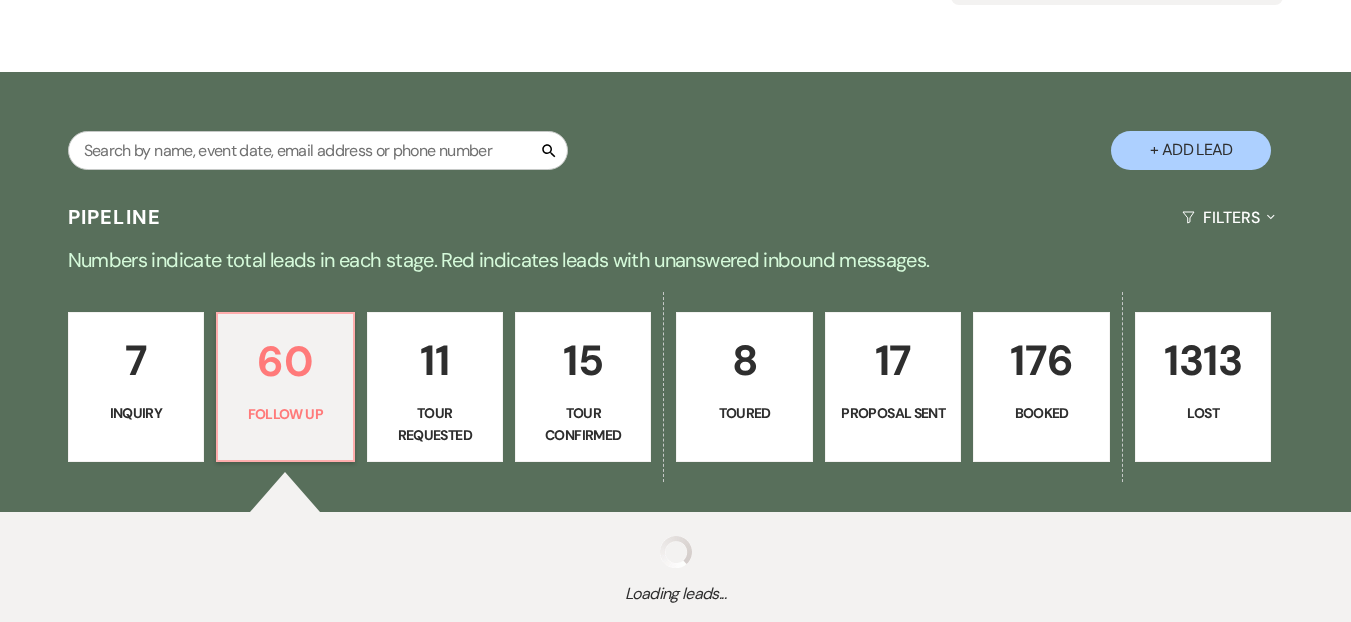 select on "9" 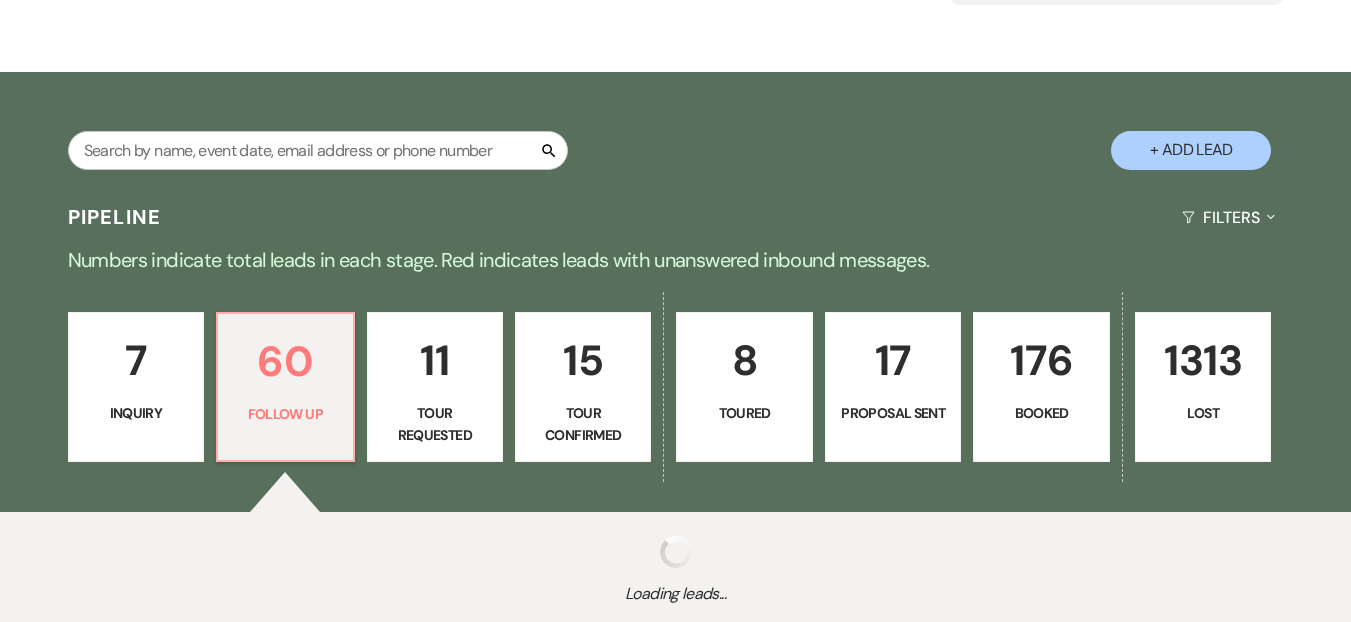 select on "9" 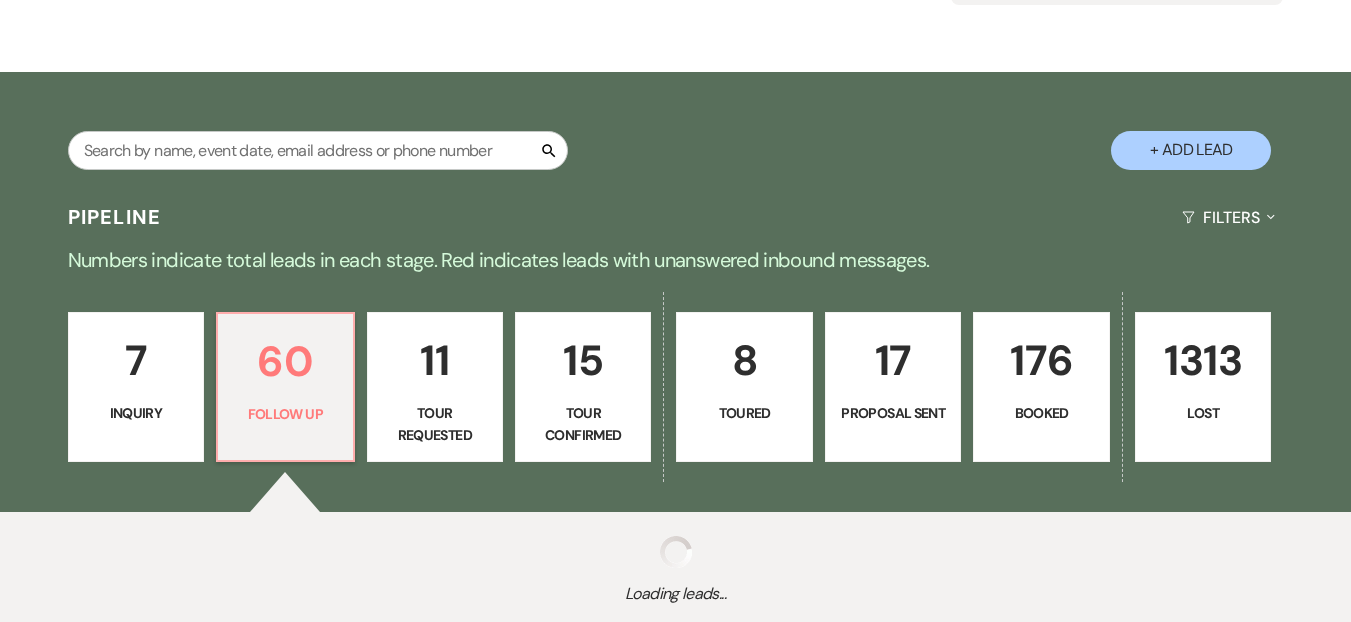 select on "9" 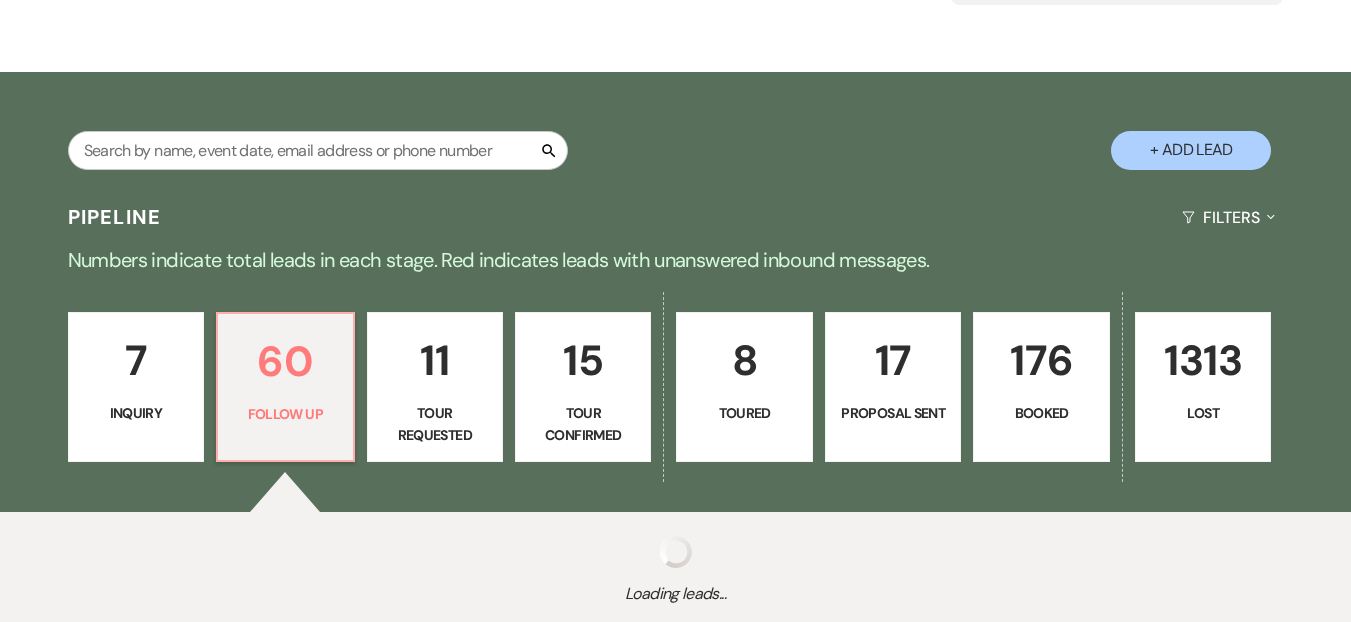 select on "9" 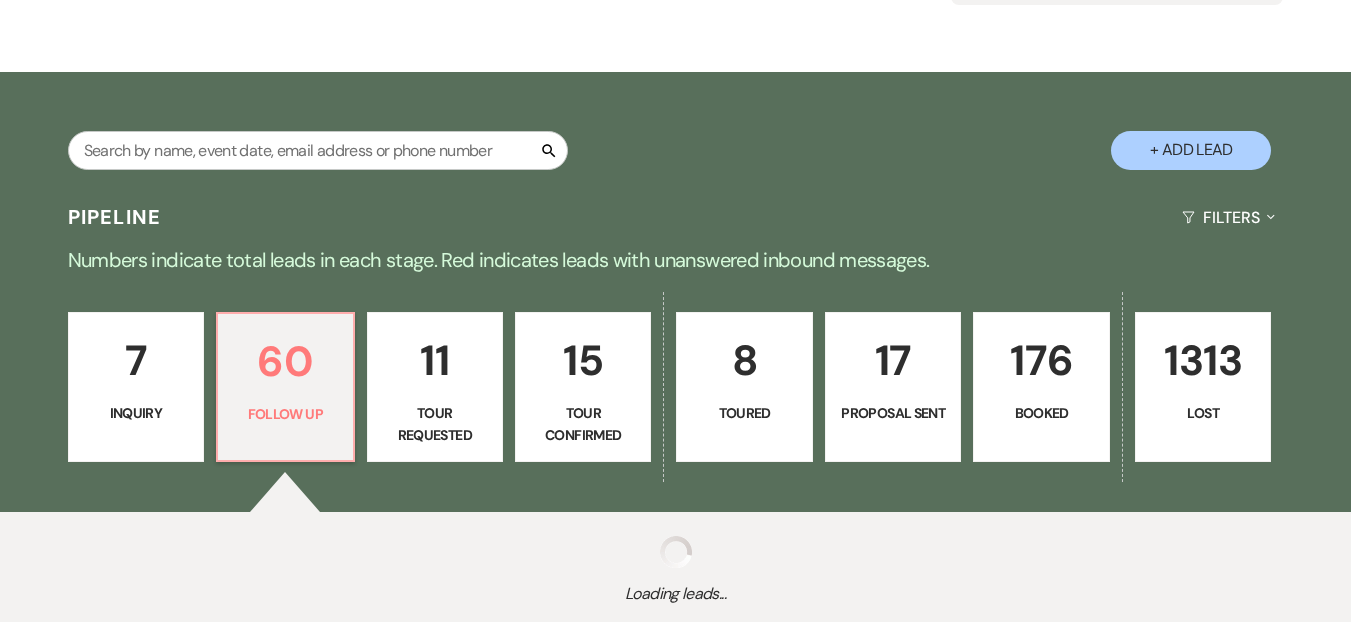 select on "9" 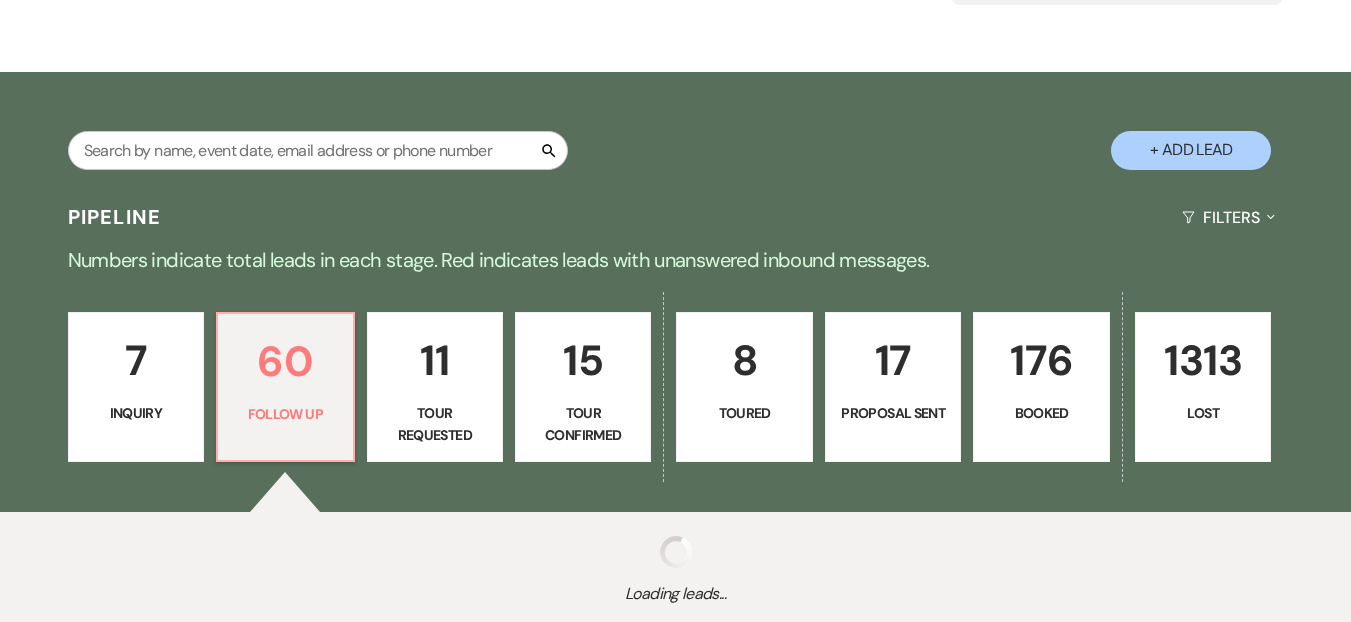 select on "9" 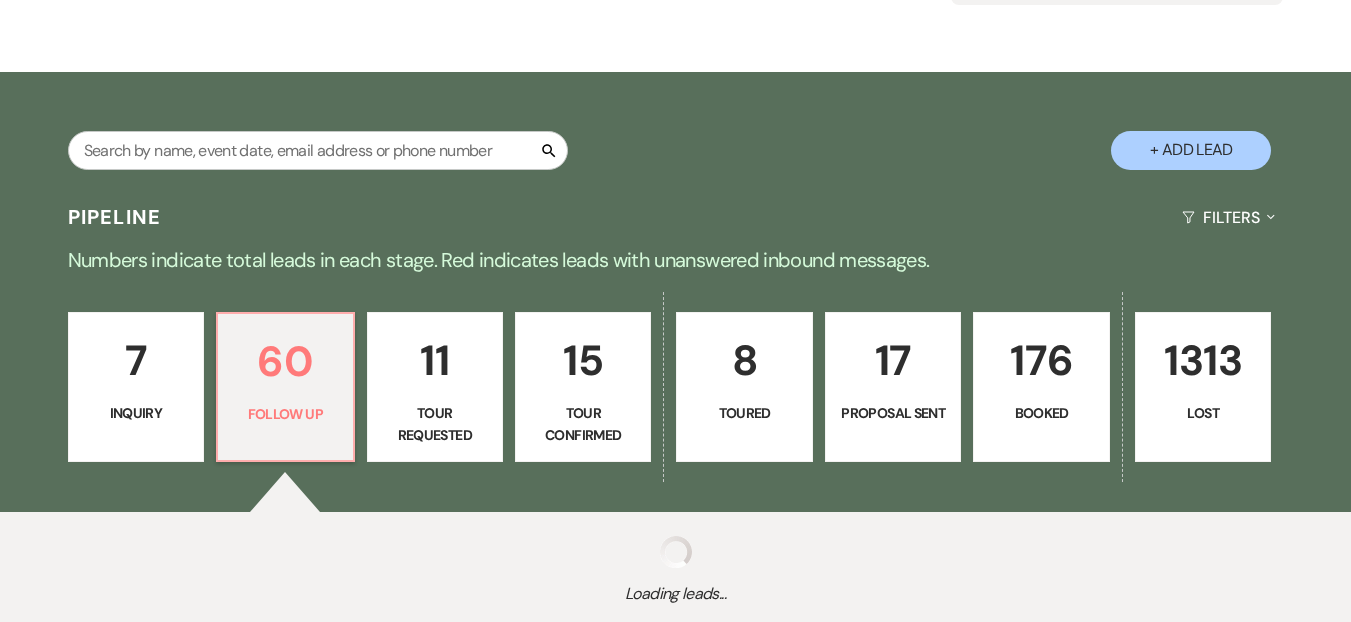 select on "9" 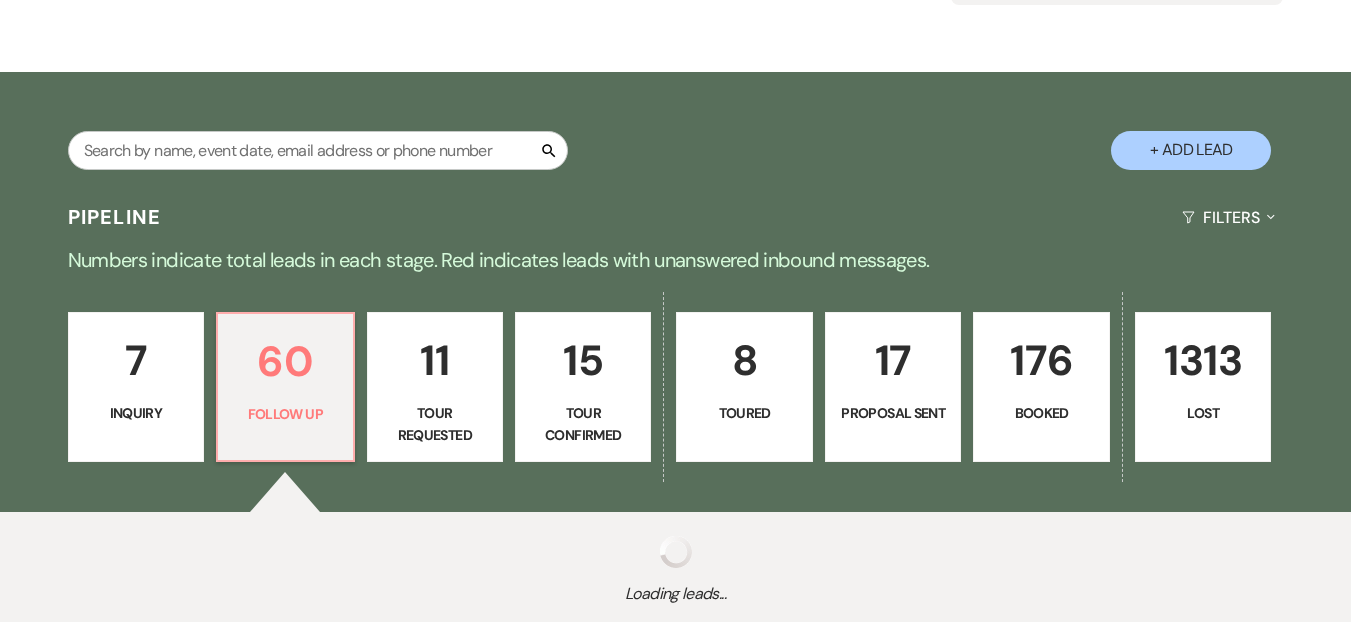 select on "9" 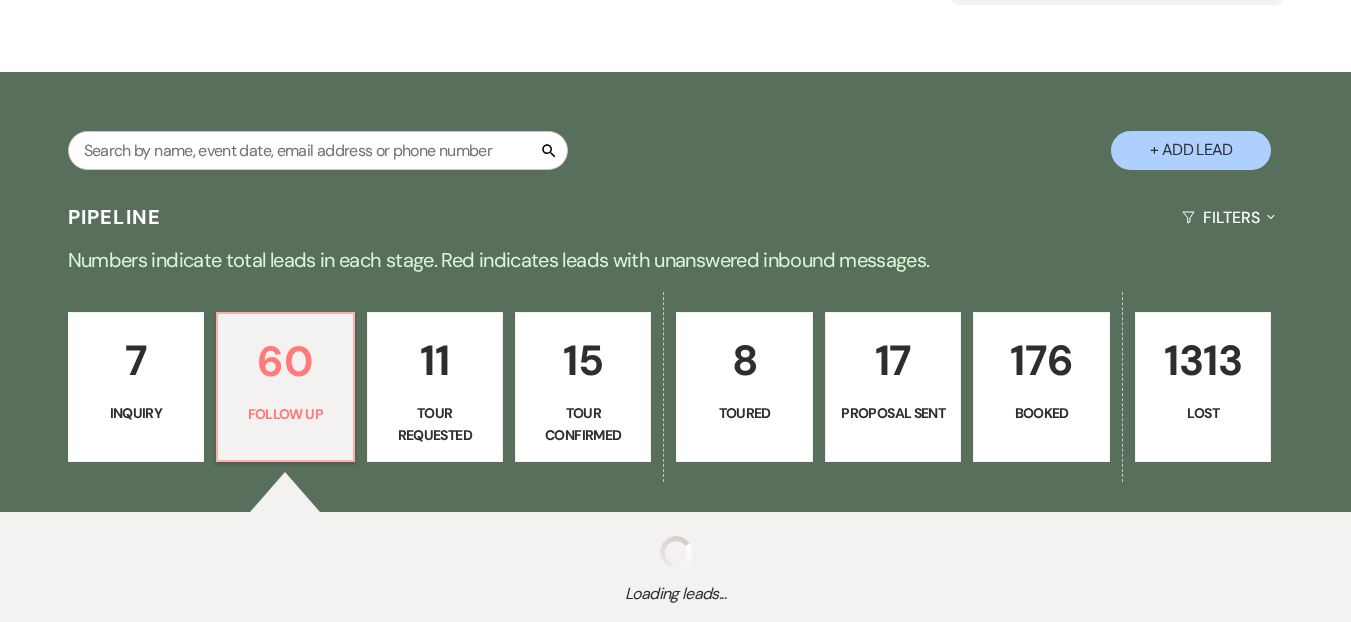 select on "9" 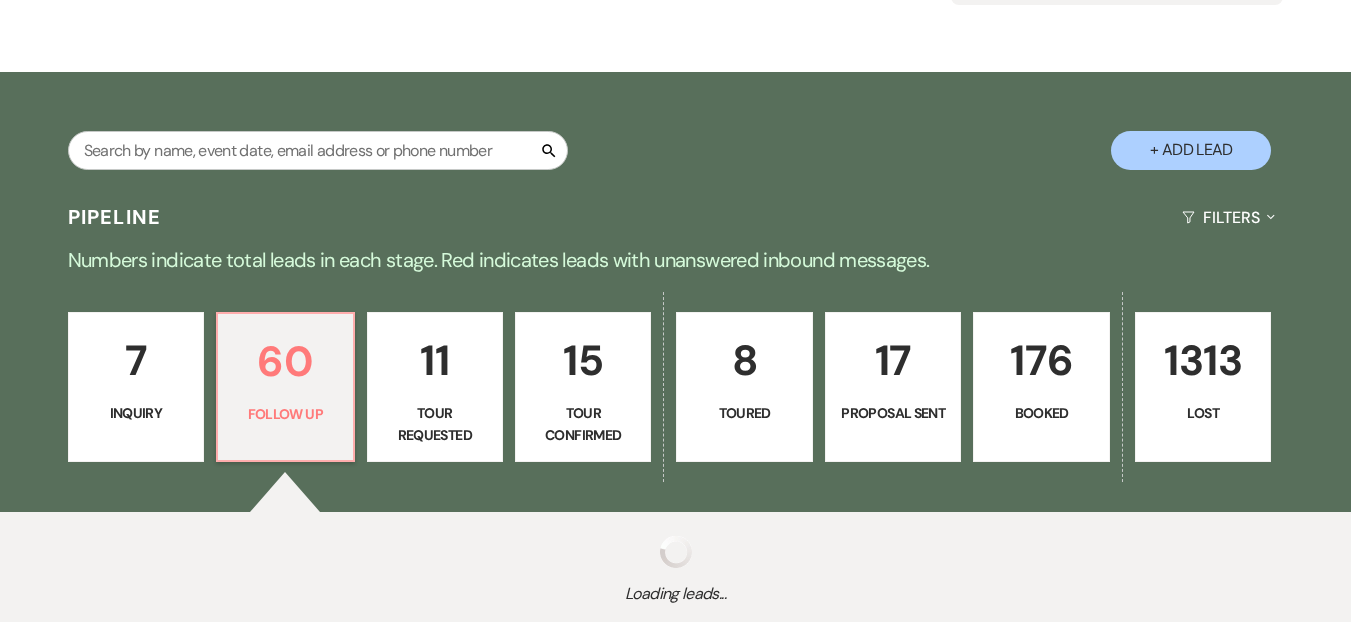 select on "9" 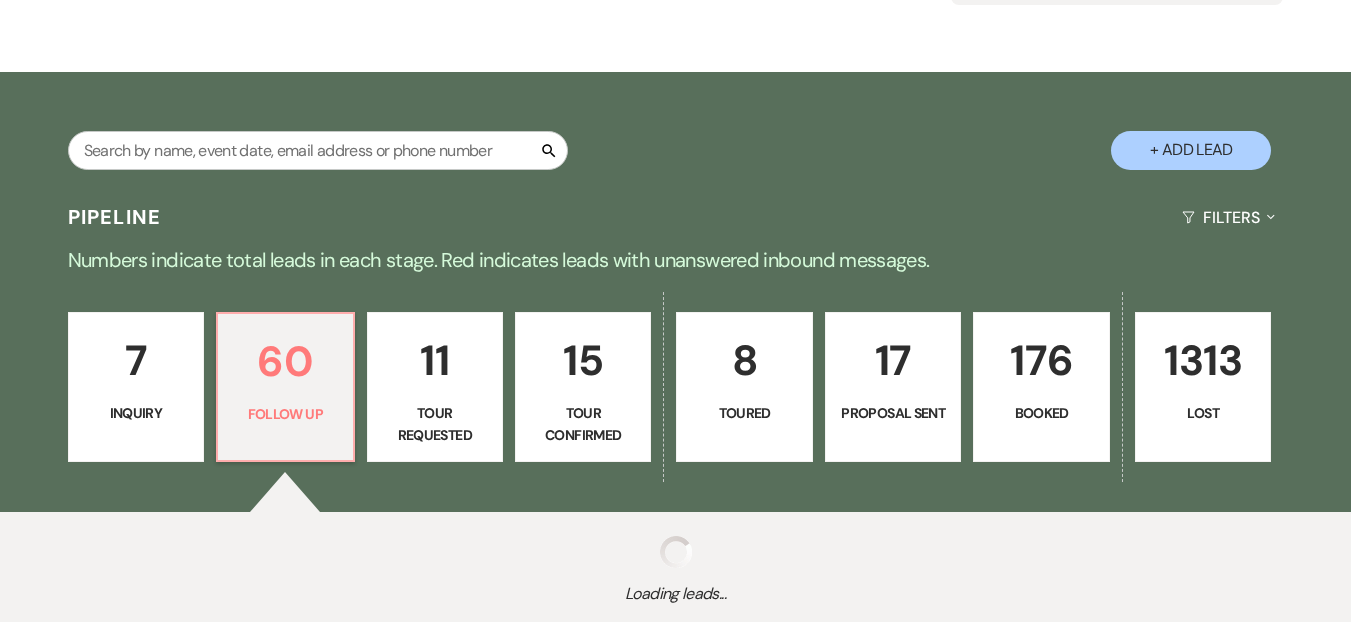 select on "9" 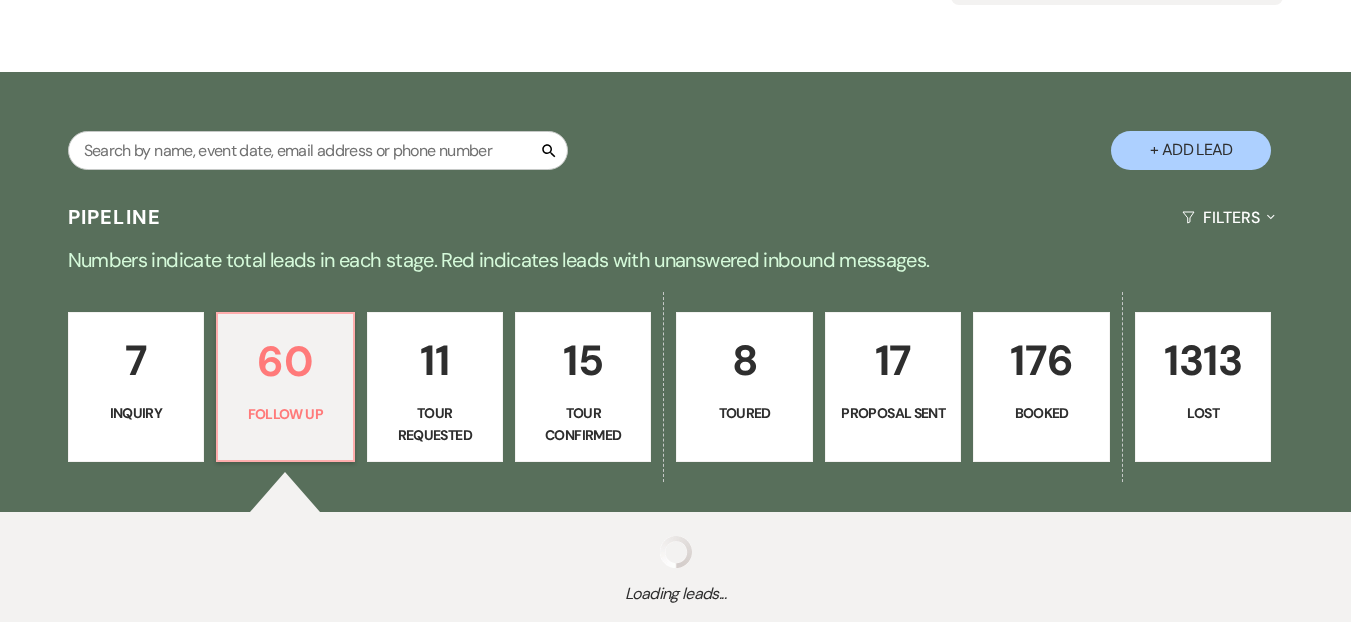 select on "9" 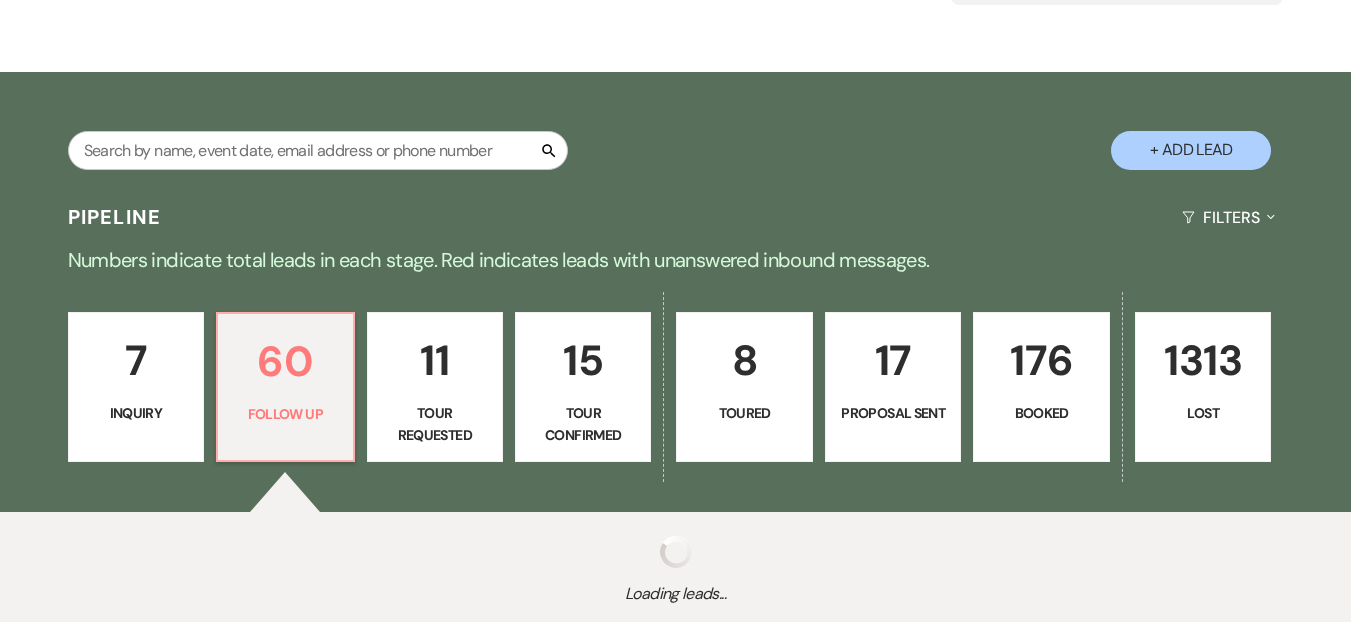 select on "9" 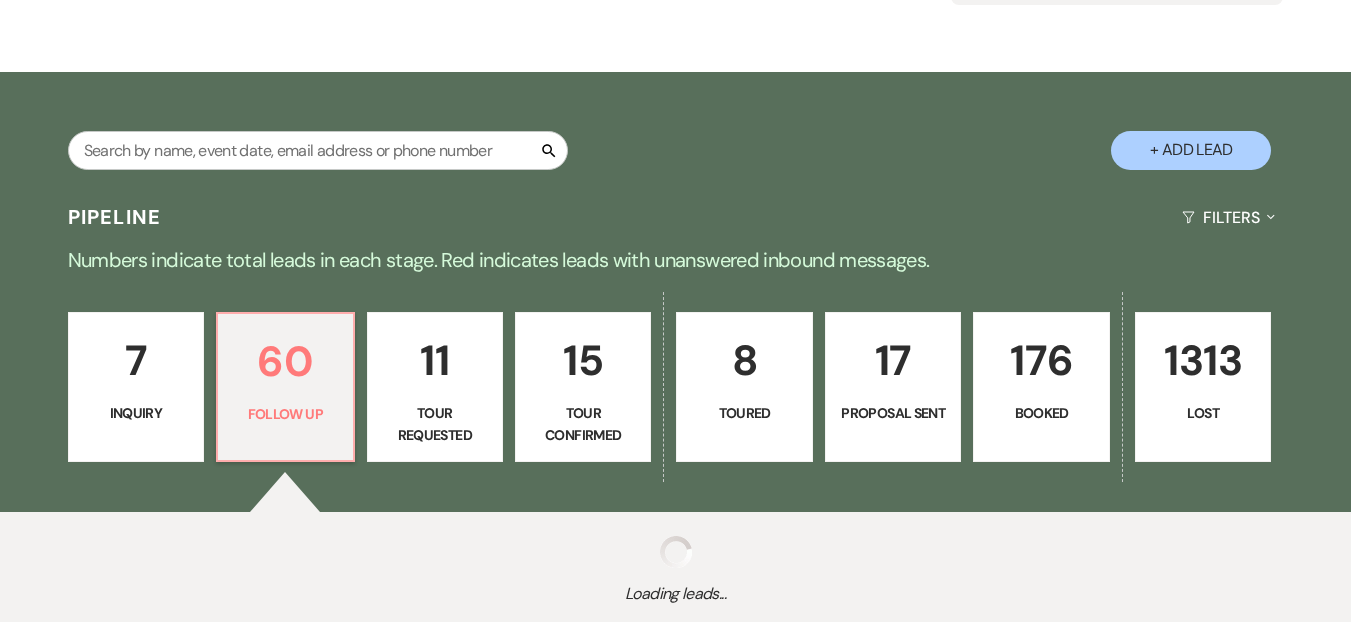 select on "9" 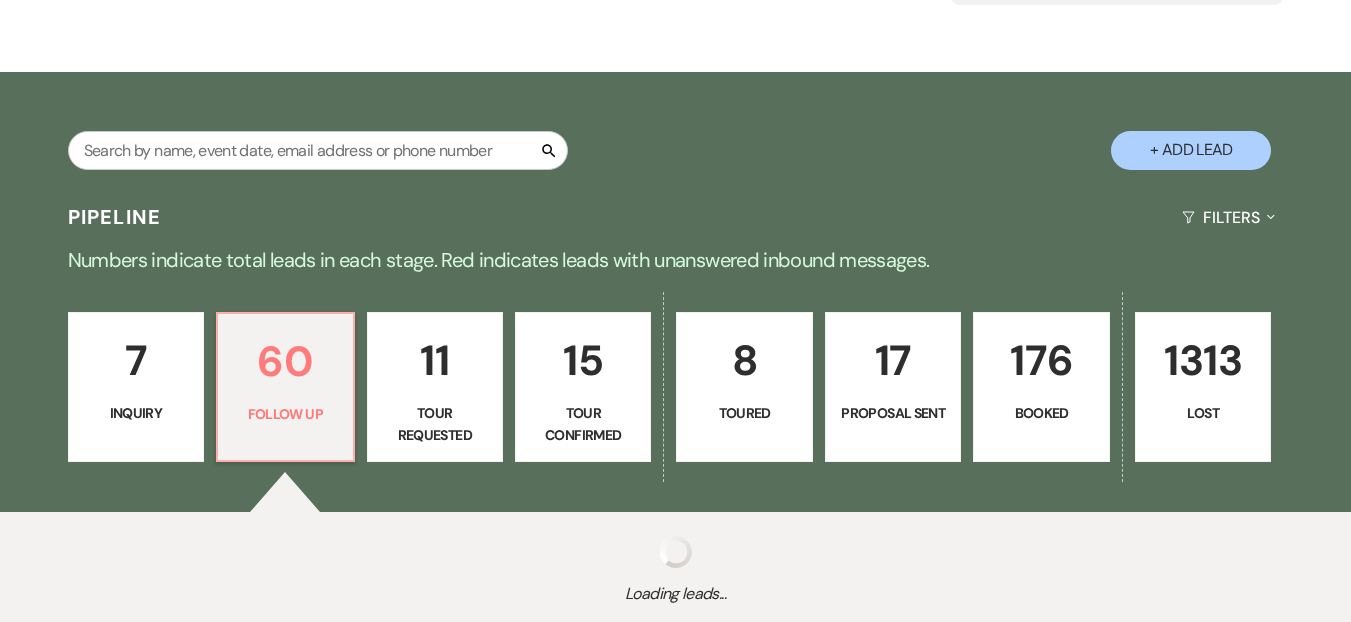 select on "9" 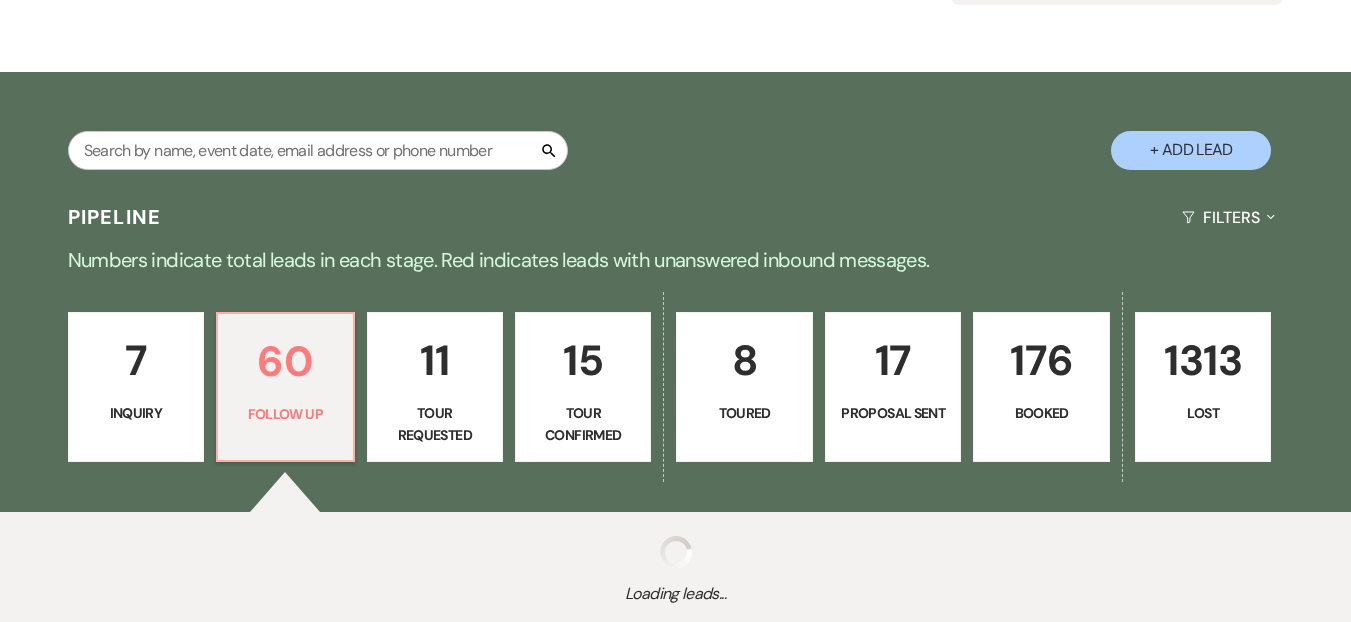 select on "9" 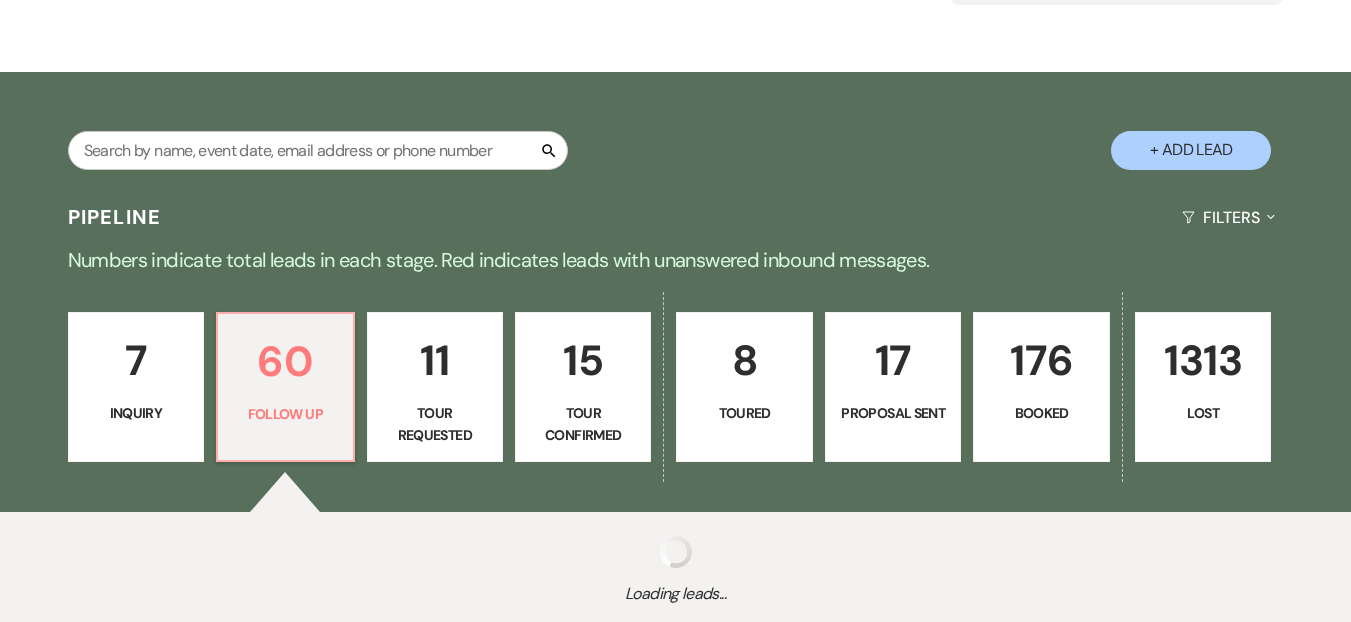 select on "9" 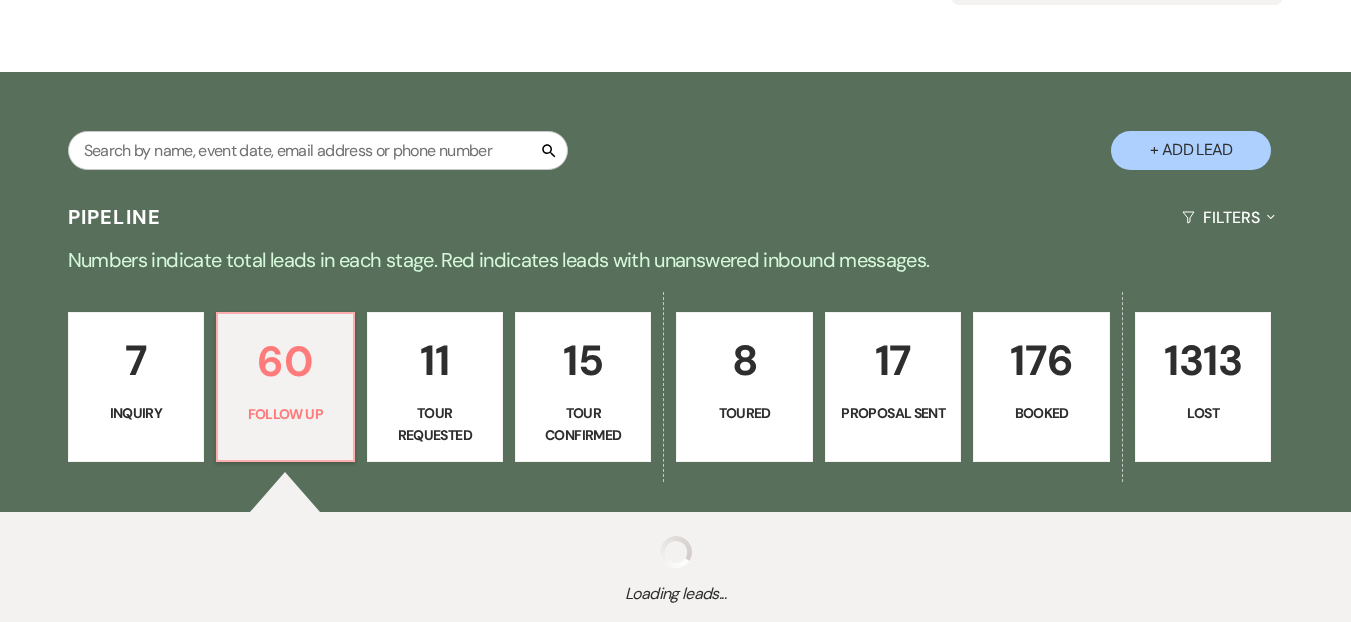 select on "9" 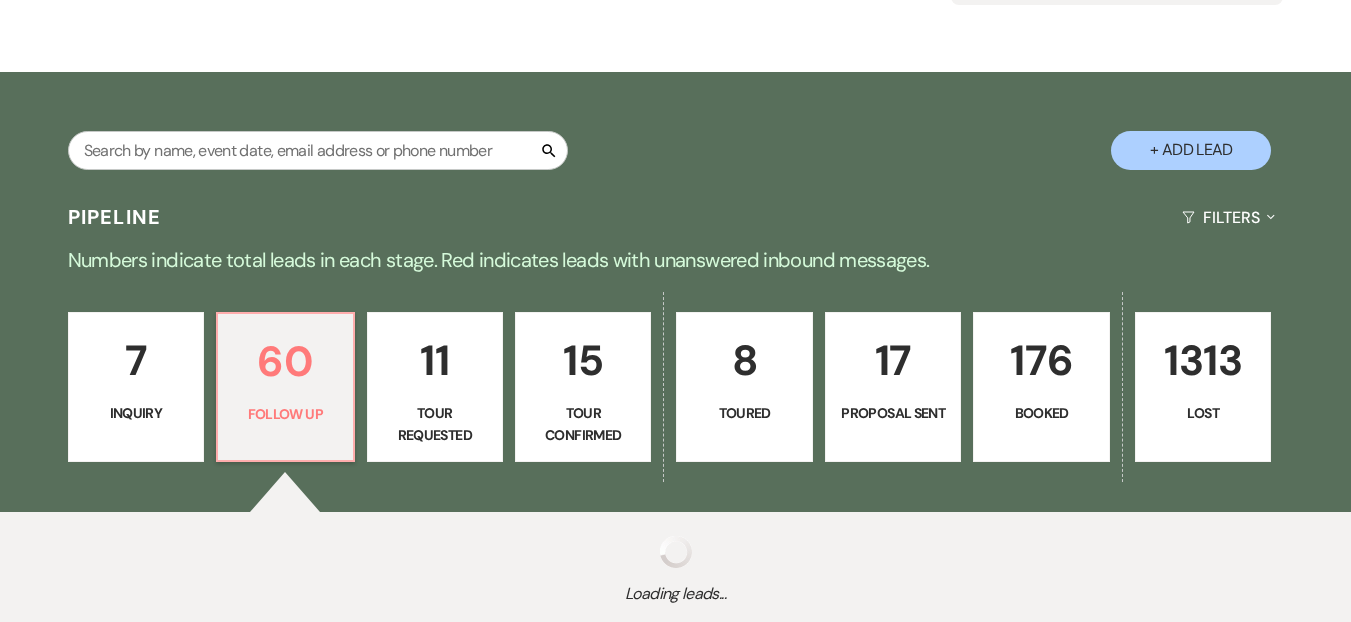 select on "9" 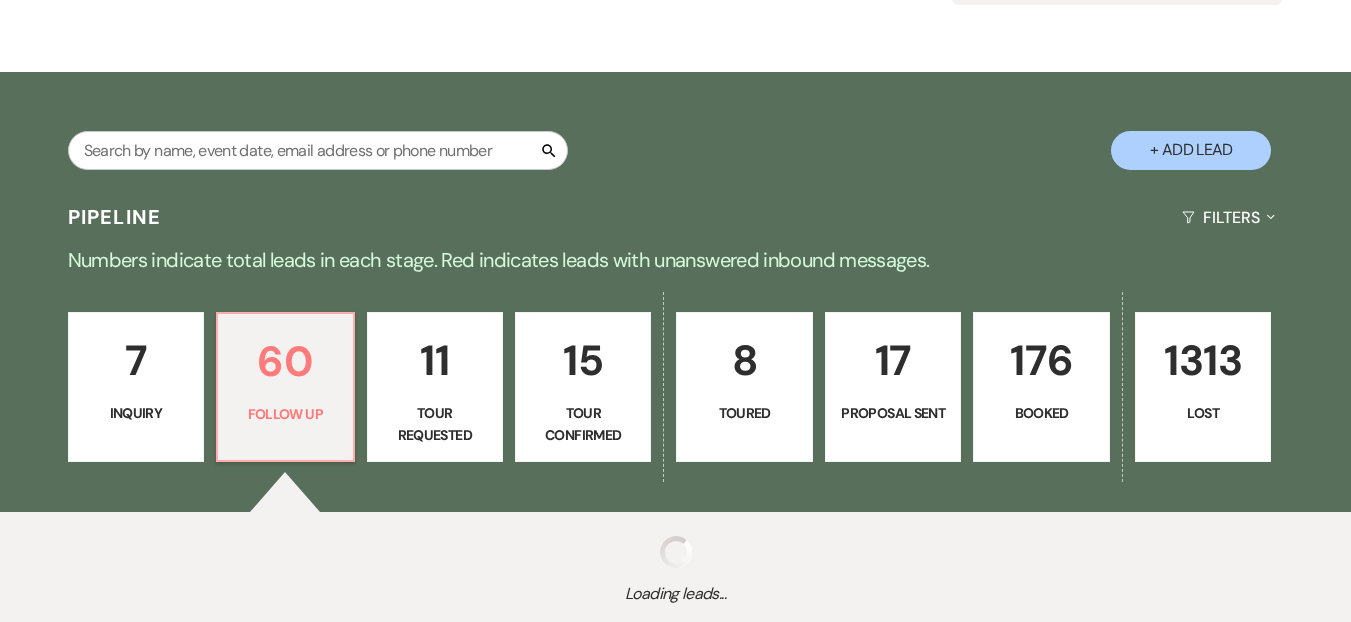 select on "9" 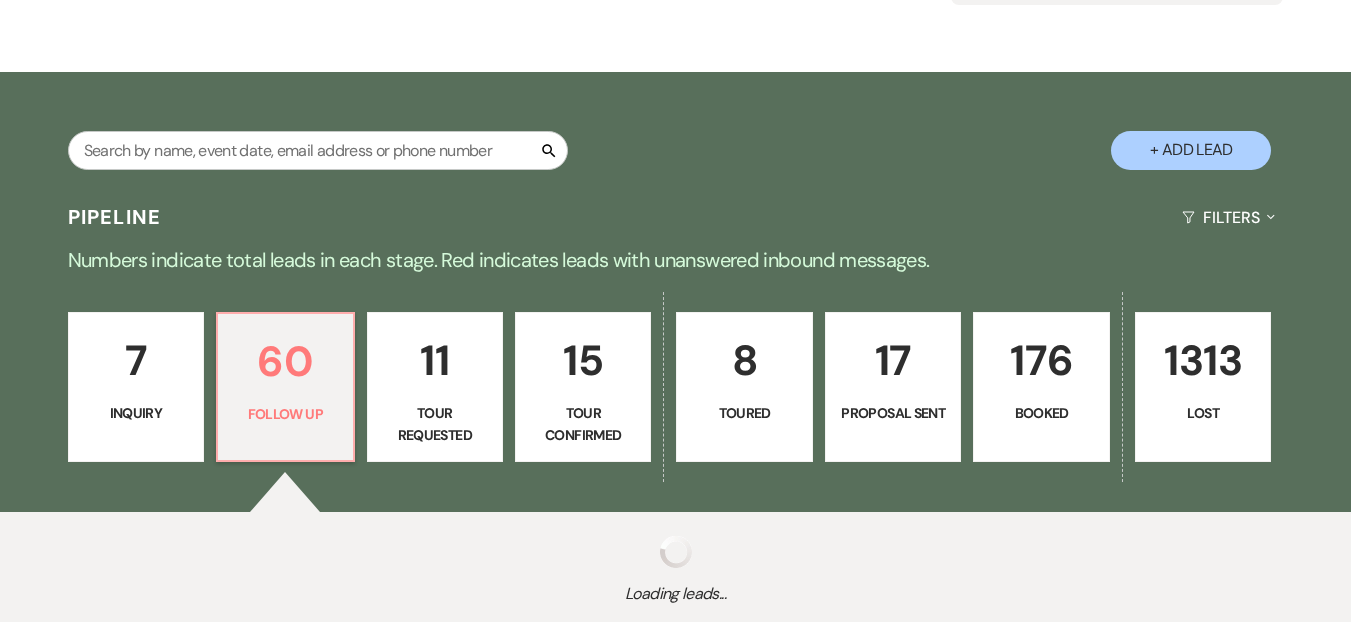 select on "9" 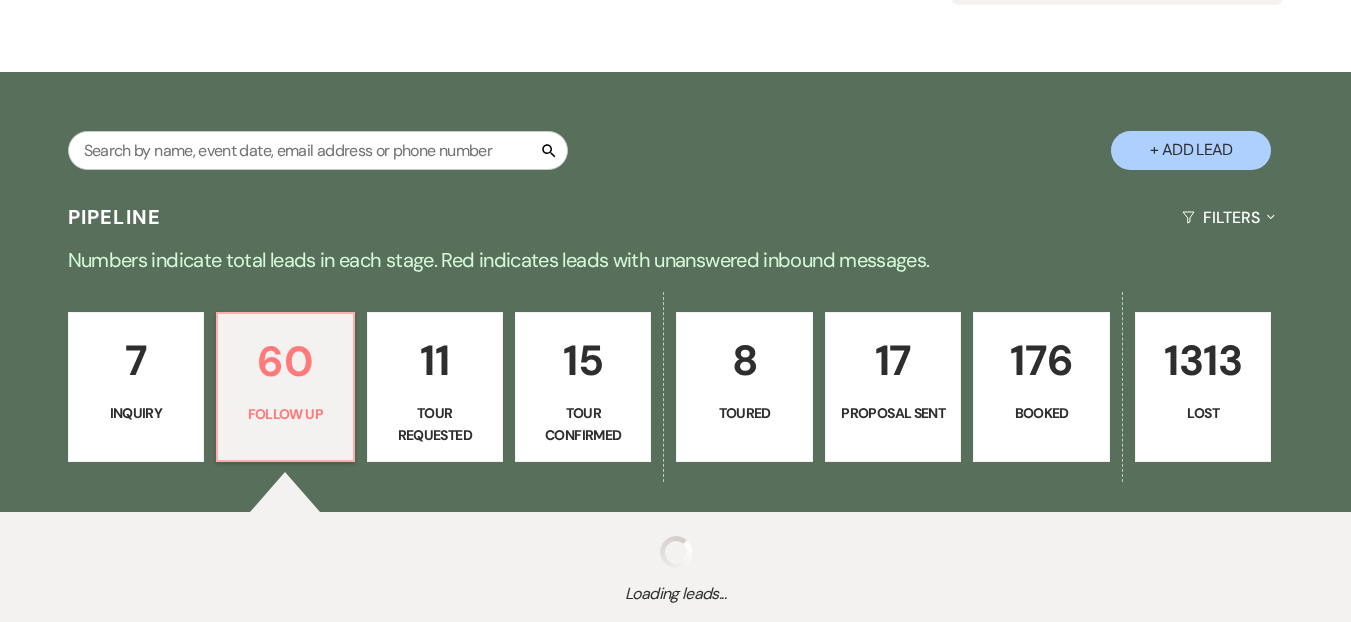 select on "9" 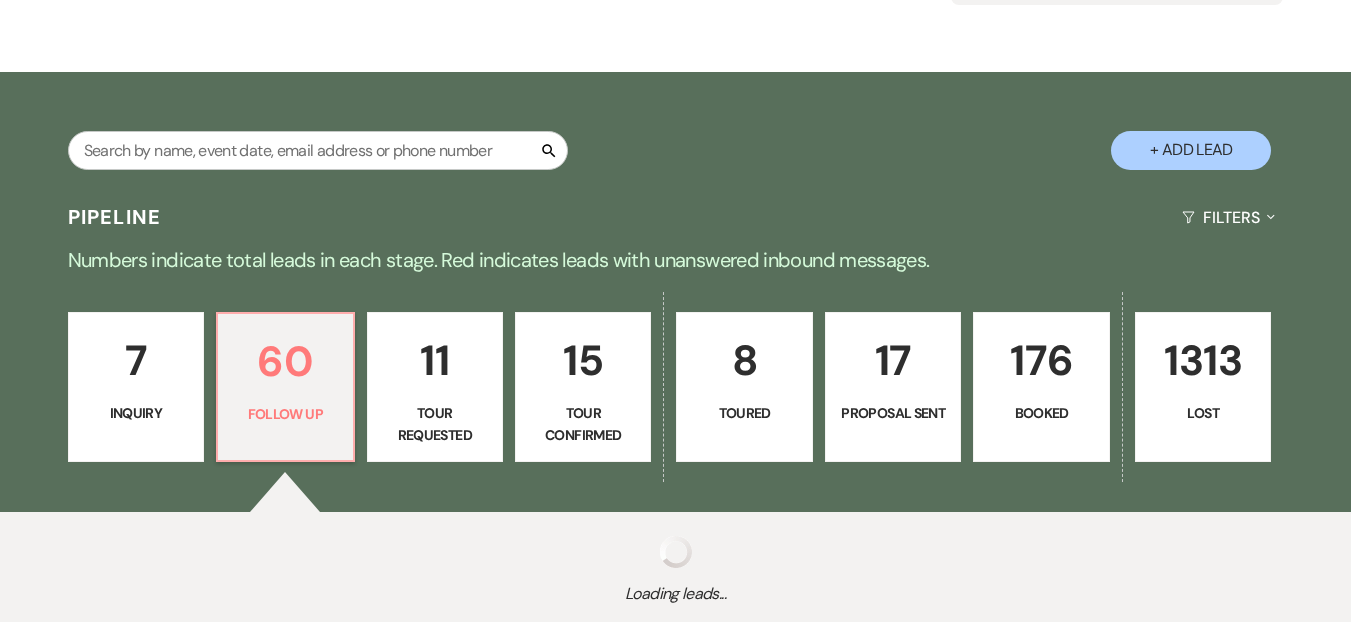 select on "9" 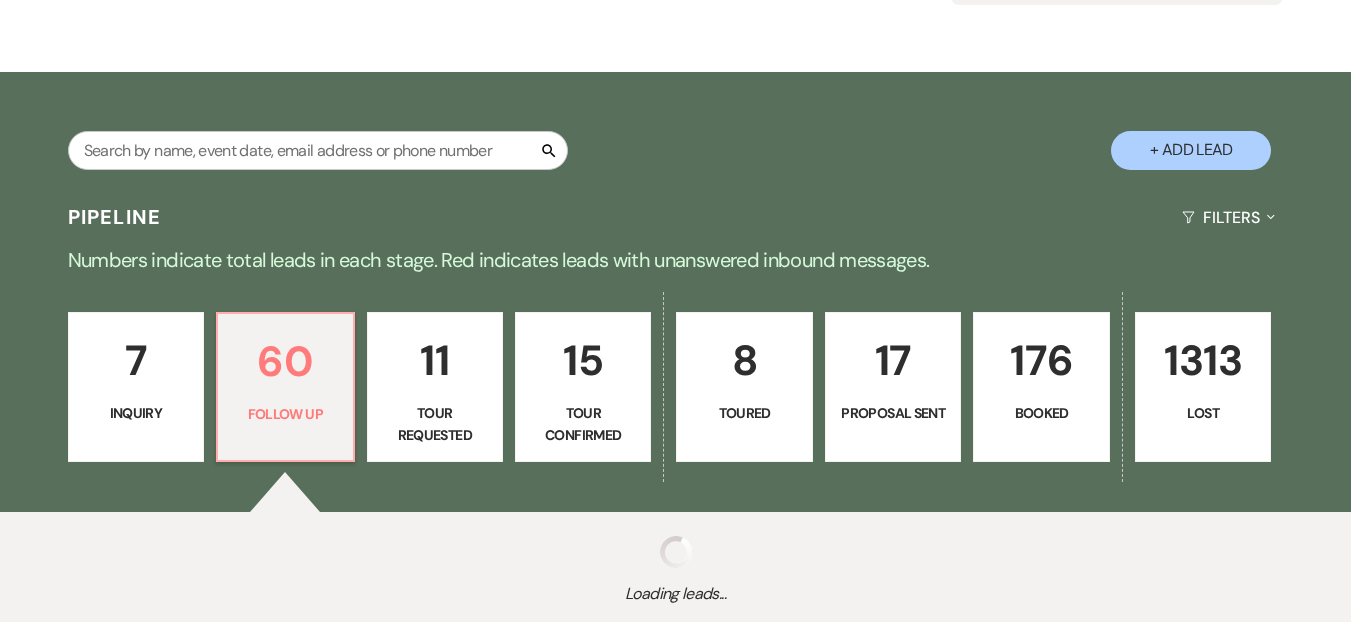 select on "9" 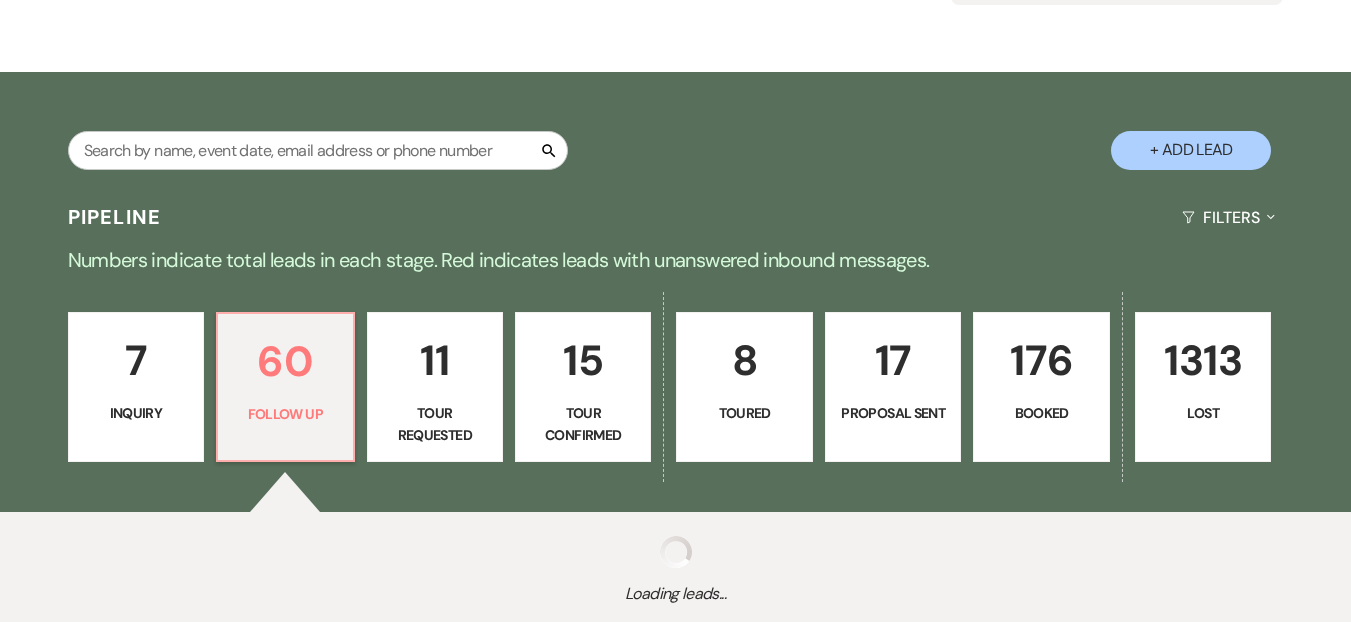 select on "9" 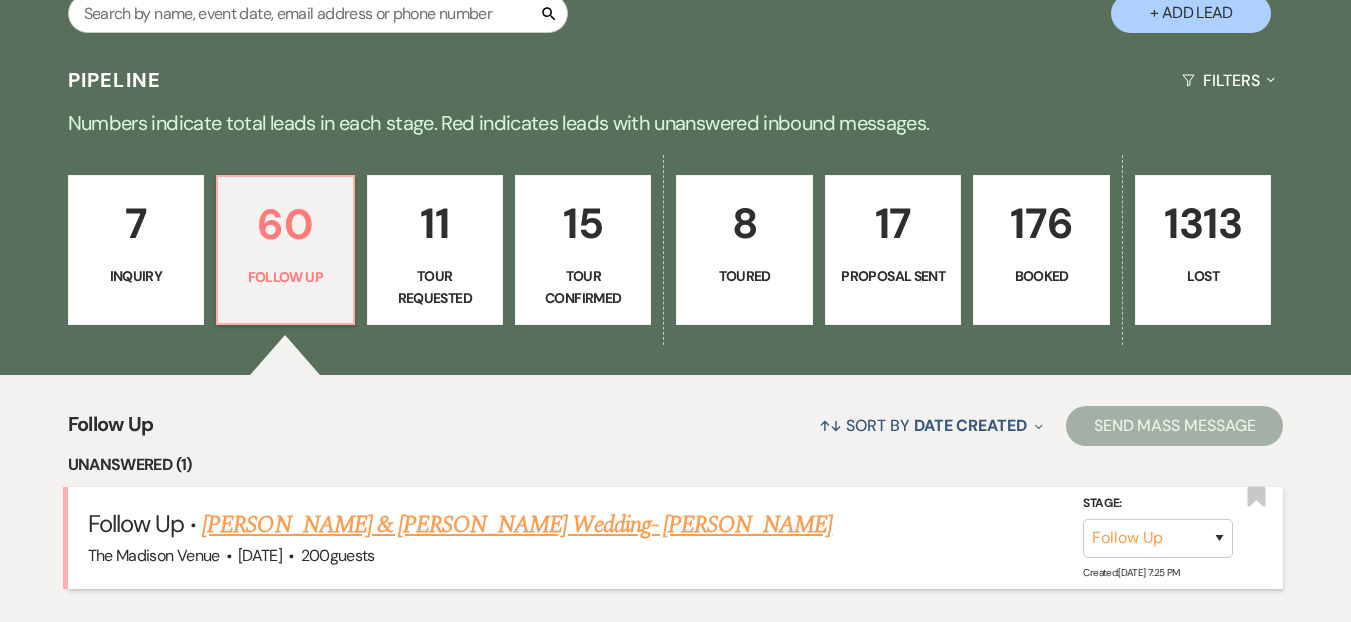 scroll, scrollTop: 823, scrollLeft: 0, axis: vertical 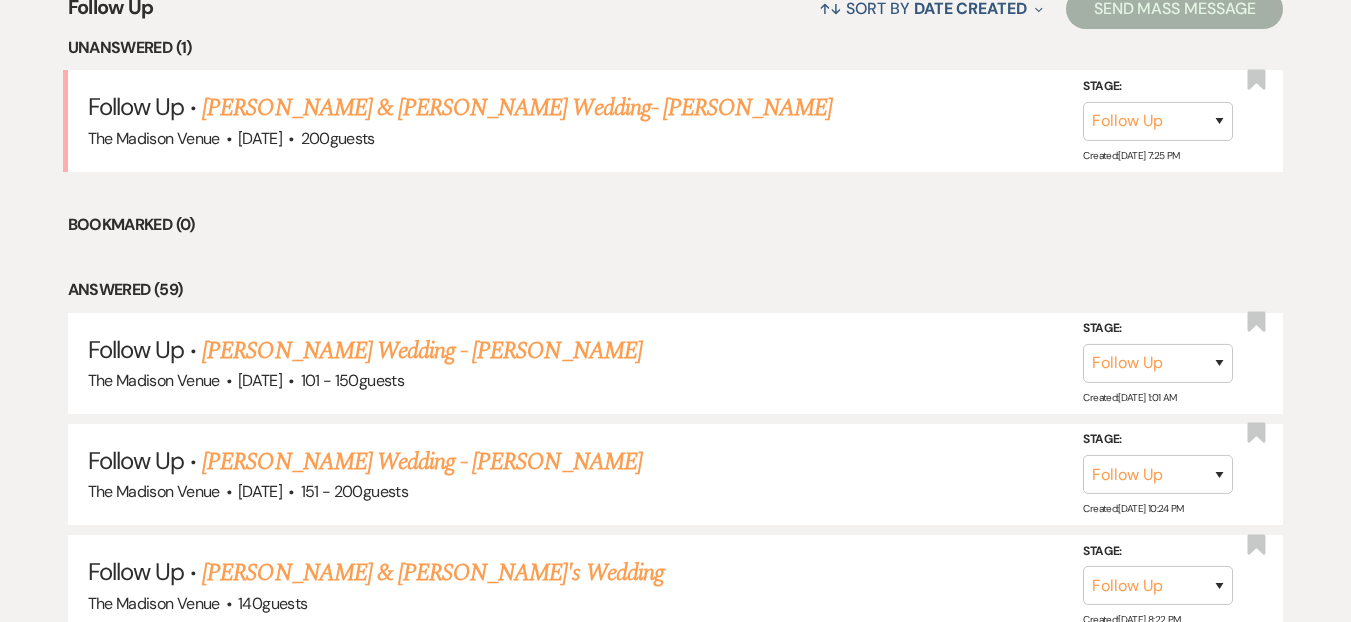 click on "[PERSON_NAME] & [PERSON_NAME] Wedding- [PERSON_NAME]" at bounding box center [517, 108] 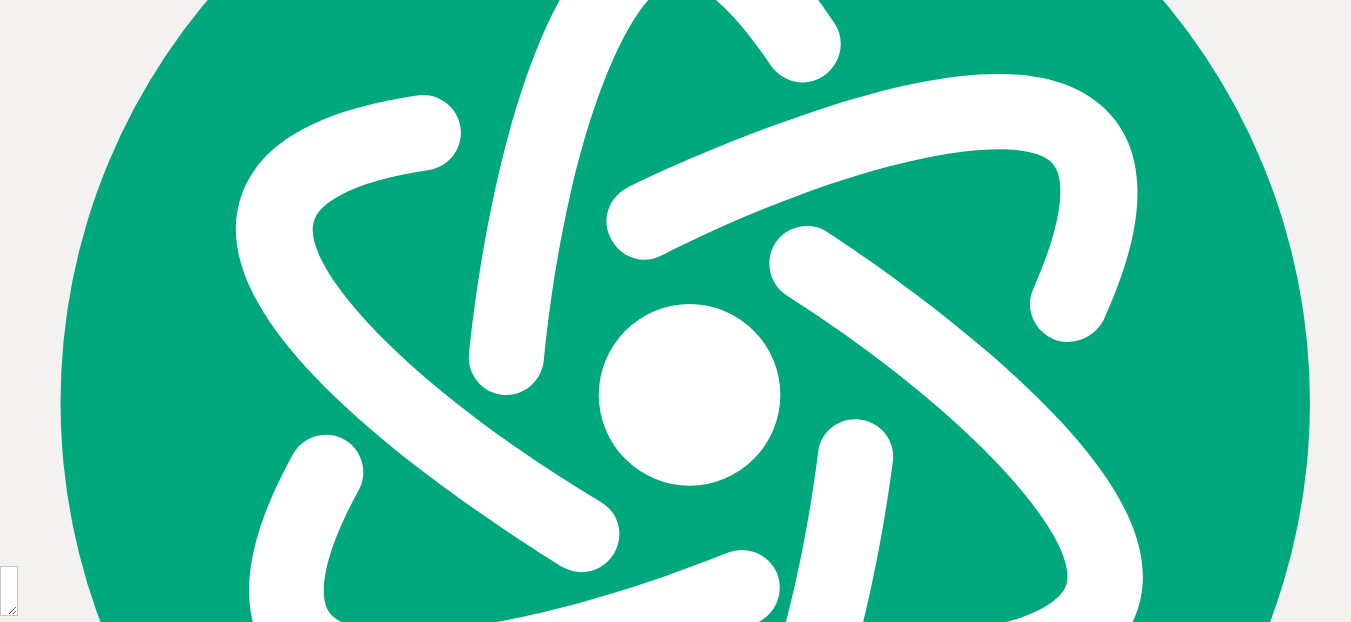 scroll, scrollTop: 0, scrollLeft: 0, axis: both 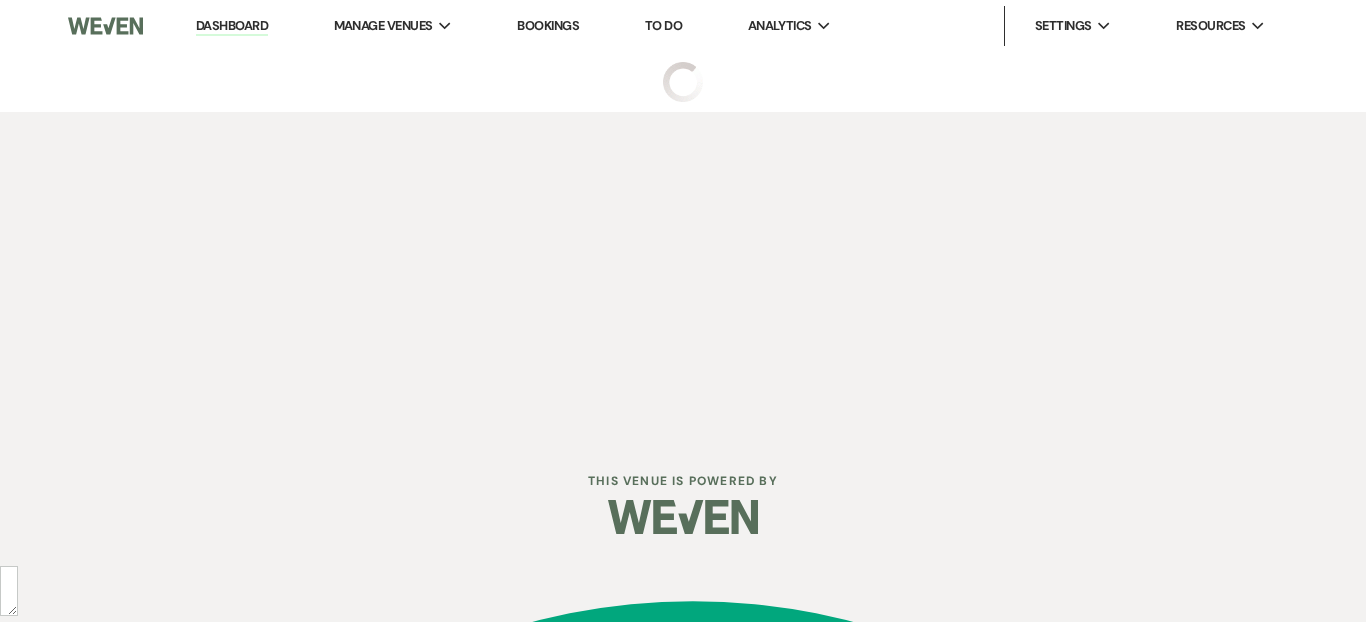 select on "9" 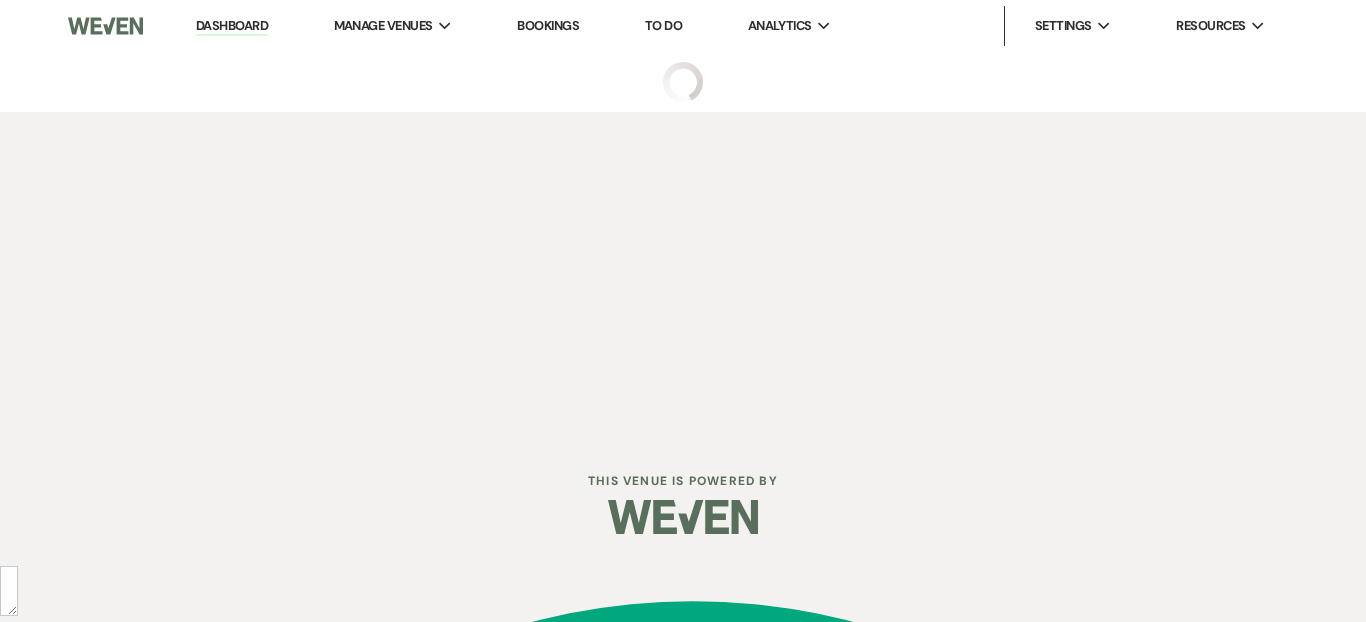 select on "5" 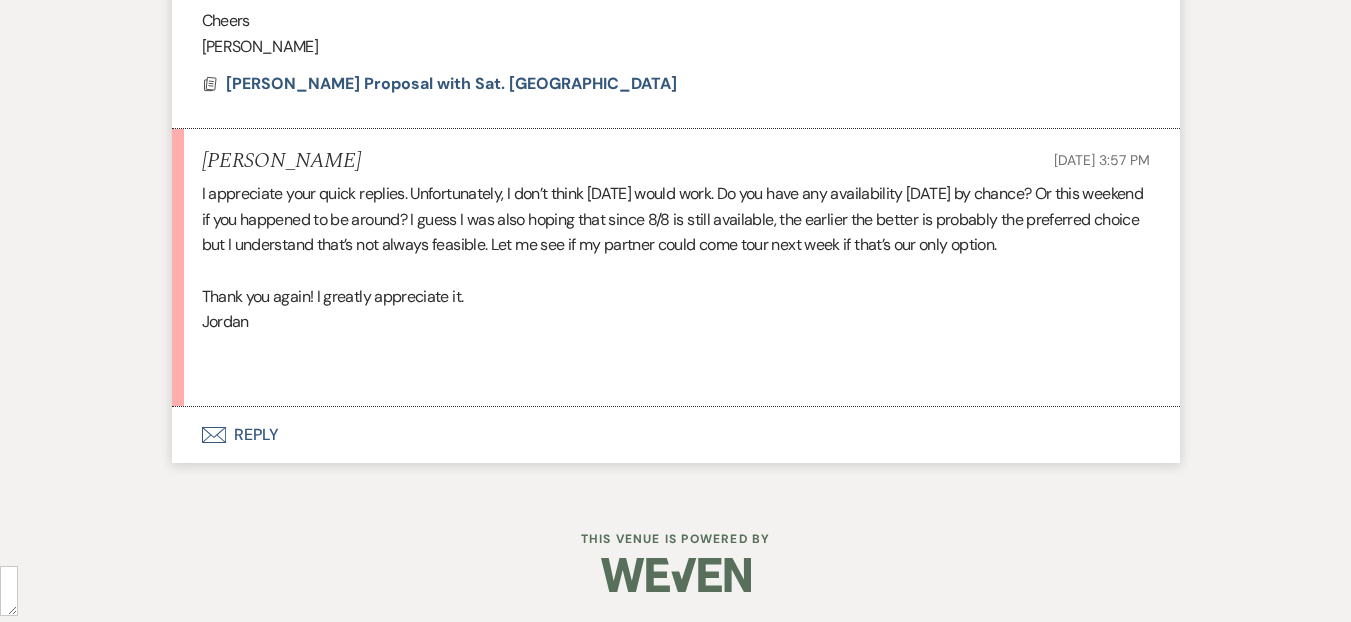 click on "Envelope Reply" at bounding box center [676, 435] 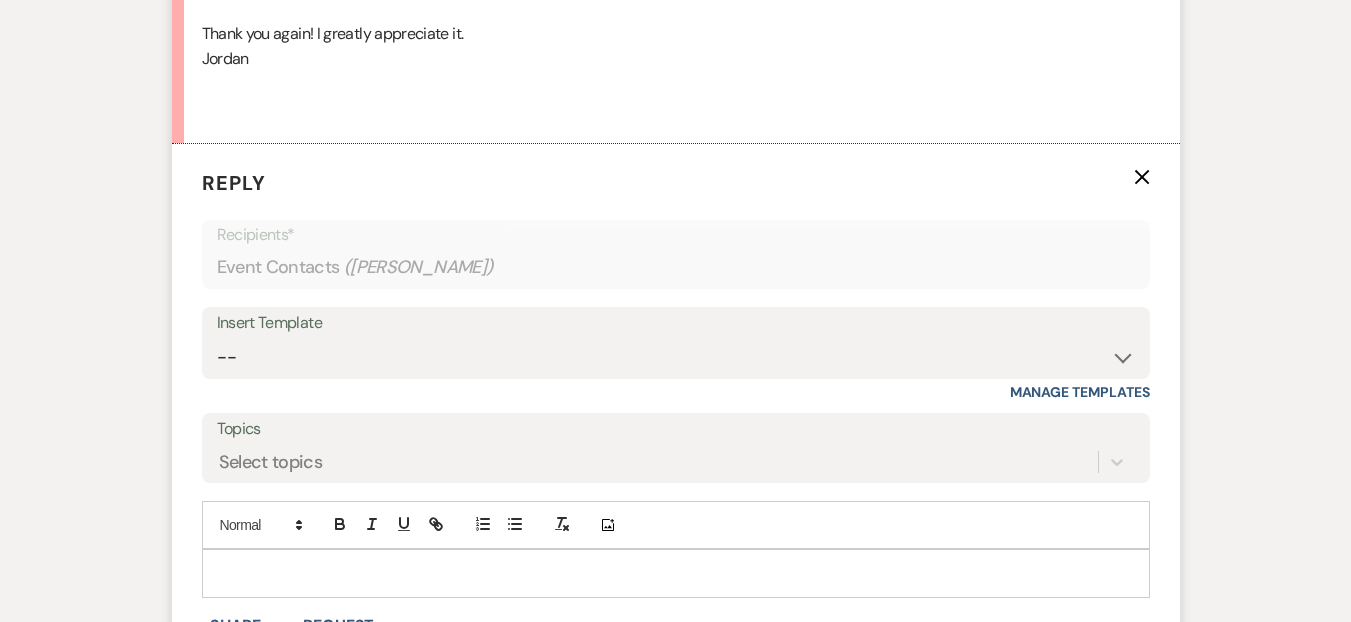 scroll, scrollTop: 5140, scrollLeft: 0, axis: vertical 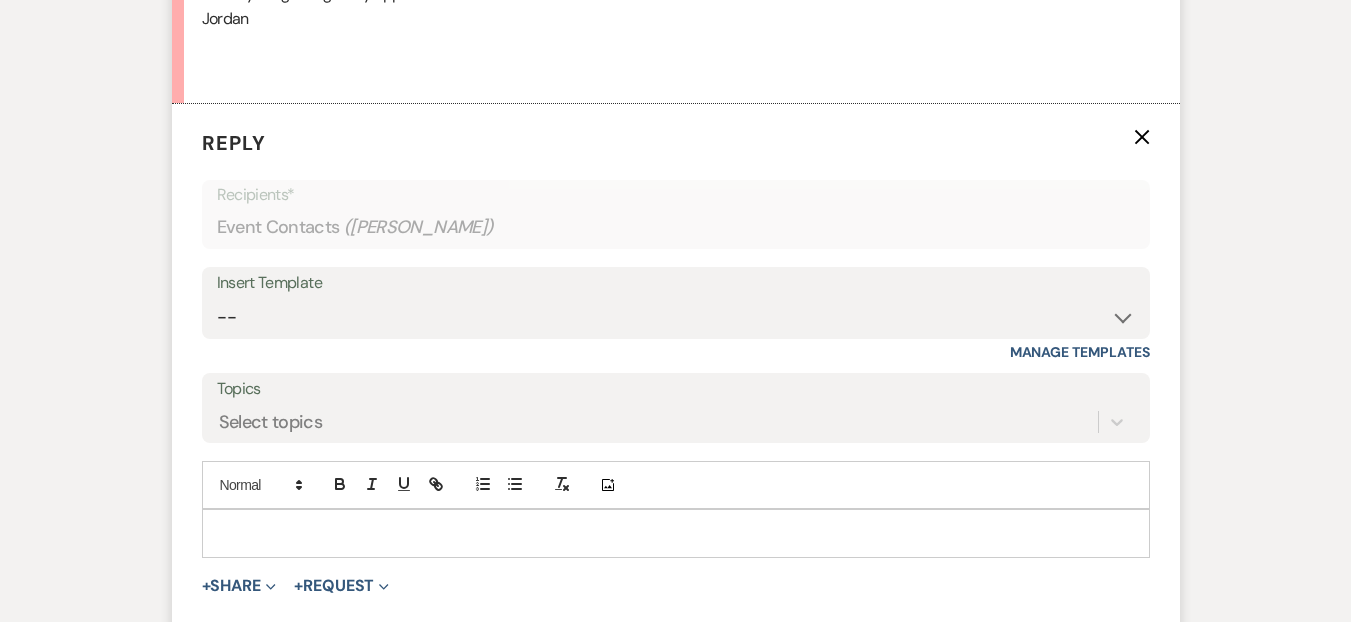 click at bounding box center [676, 533] 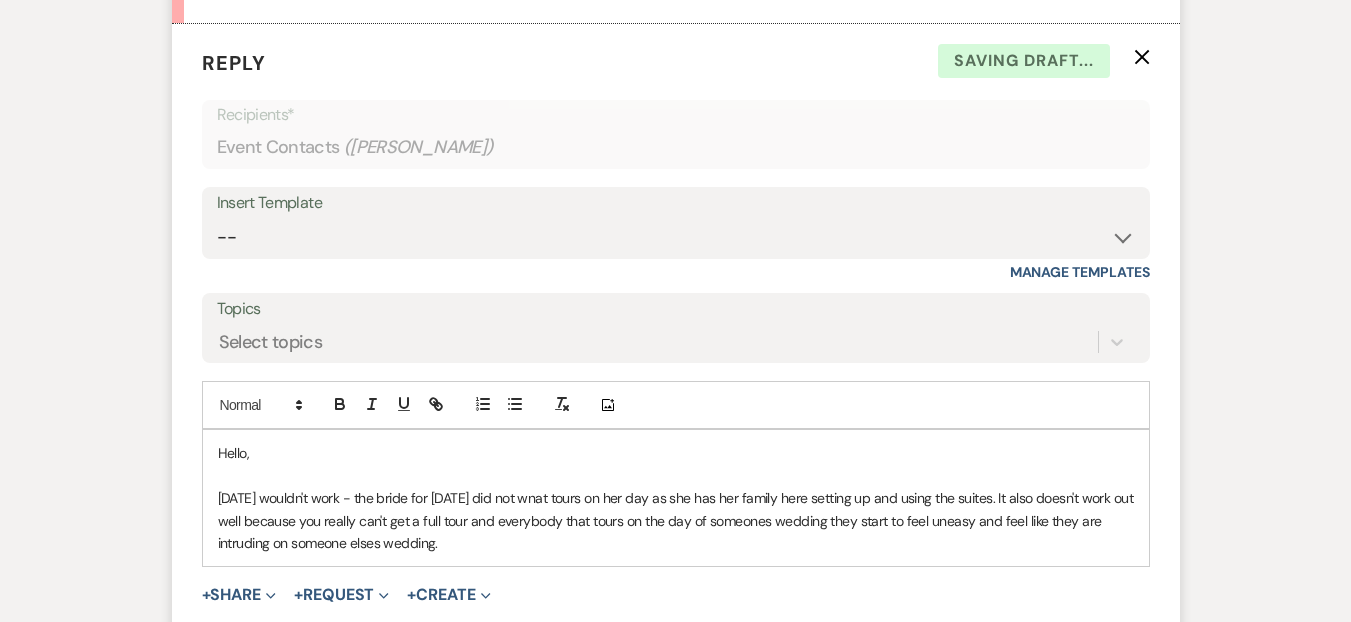 scroll, scrollTop: 5306, scrollLeft: 0, axis: vertical 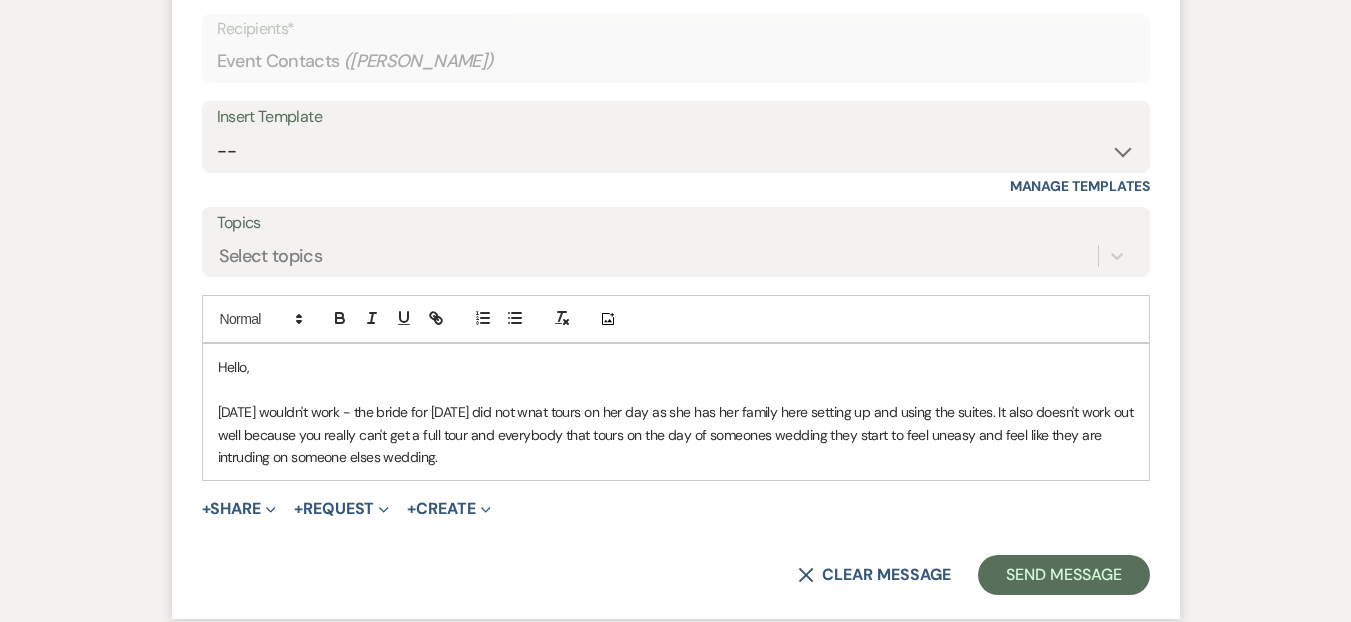 click on "Tomorrow wouldn't work - the bride for tomorrow did not wnat tours on her day as she has her family here setting up and using the suites. It also doesn't work out well because you really can't get a full tour and everybody that tours on the day of someones wedding they start to feel uneasy and feel like they are intruding on someone elses wedding." at bounding box center [676, 434] 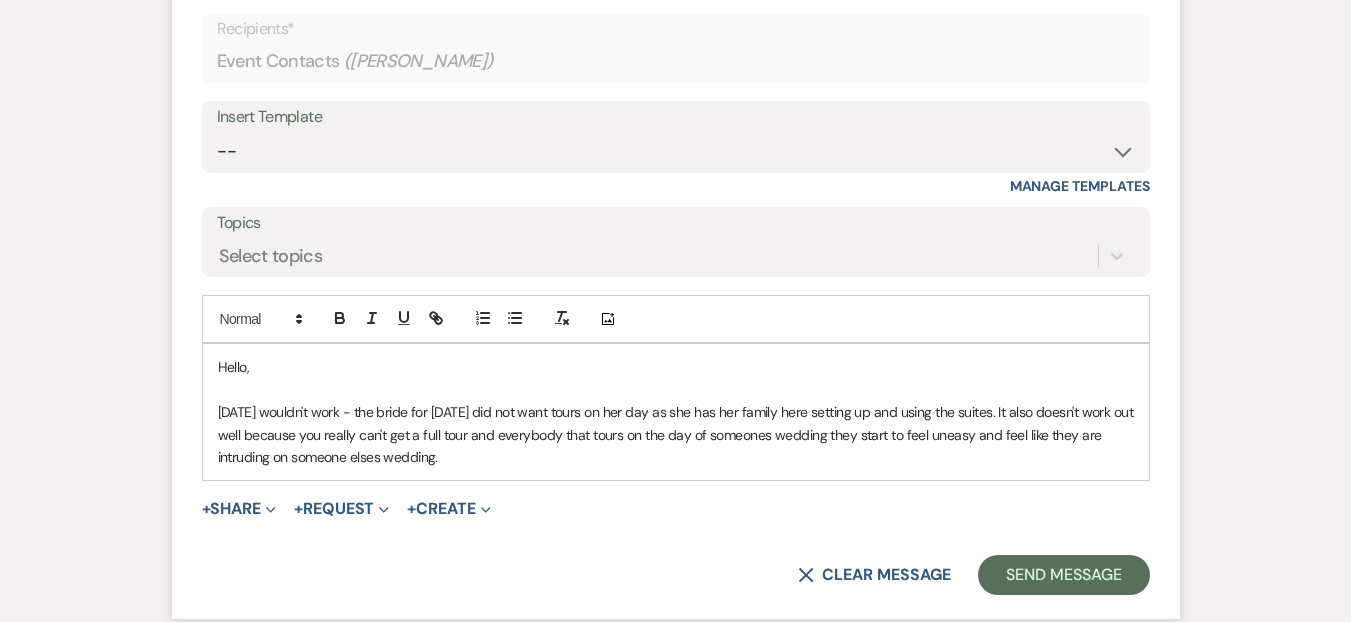 click on "Tomorrow wouldn't work - the bride for tomorrow did not want tours on her day as she has her family here setting up and using the suites. It also doesn't work out well because you really can't get a full tour and everybody that tours on the day of someones wedding they start to feel uneasy and feel like they are intruding on someone elses wedding." at bounding box center [676, 434] 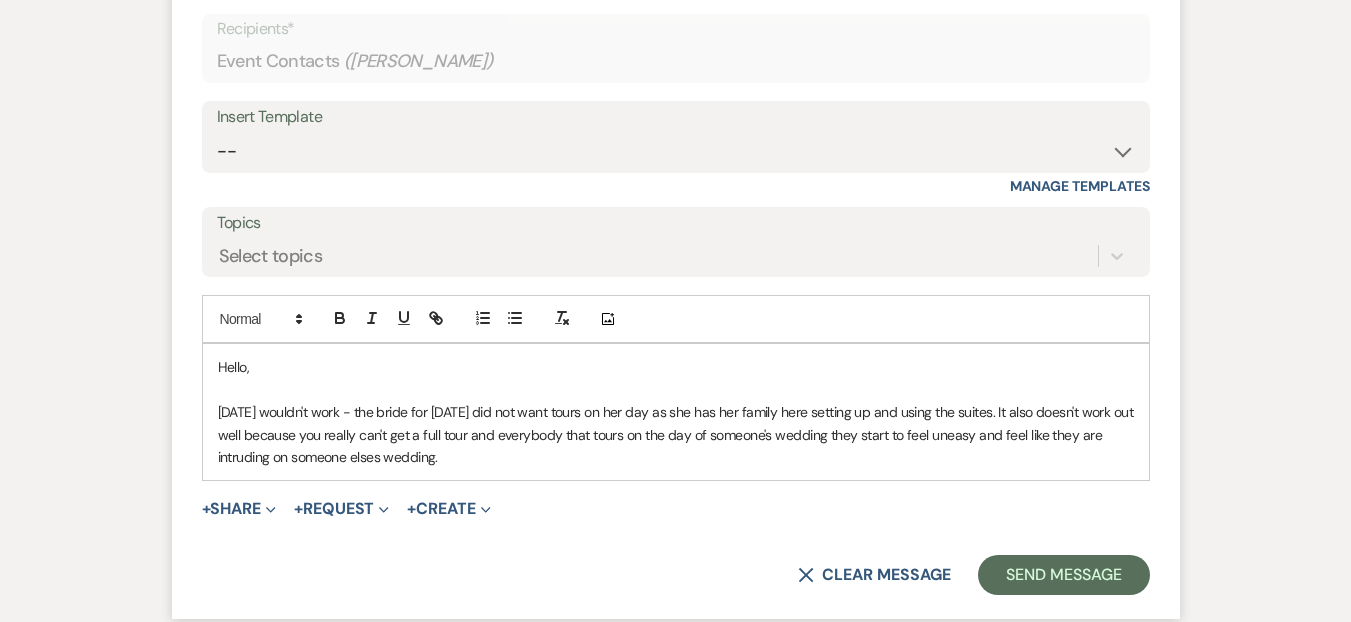 click on "Tomorrow wouldn't work - the bride for tomorrow did not want tours on her day as she has her family here setting up and using the suites. It also doesn't work out well because you really can't get a full tour and everybody that tours on the day of someone's wedding they start to feel uneasy and feel like they are intruding on someone elses wedding." at bounding box center [676, 434] 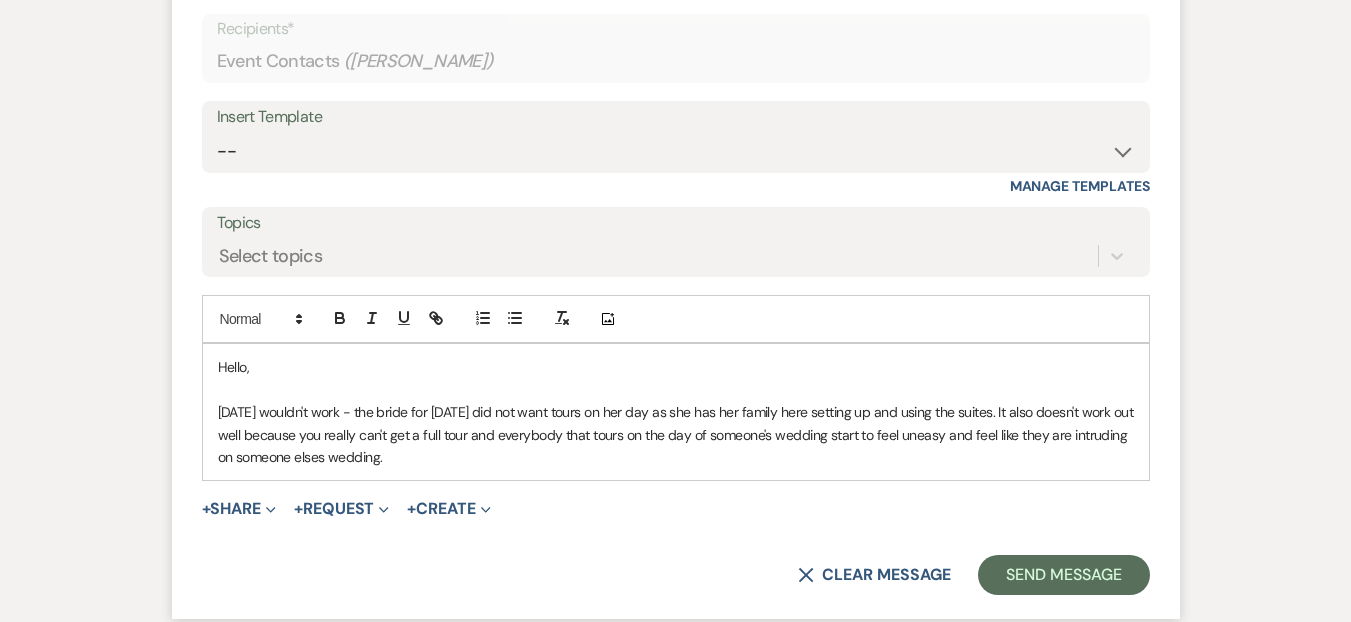 click on "Tomorrow wouldn't work - the bride for tomorrow did not want tours on her day as she has her family here setting up and using the suites. It also doesn't work out well because you really can't get a full tour and everybody that tours on the day of someone's wedding start to feel uneasy and feel like they are intruding on someone elses wedding." at bounding box center [676, 434] 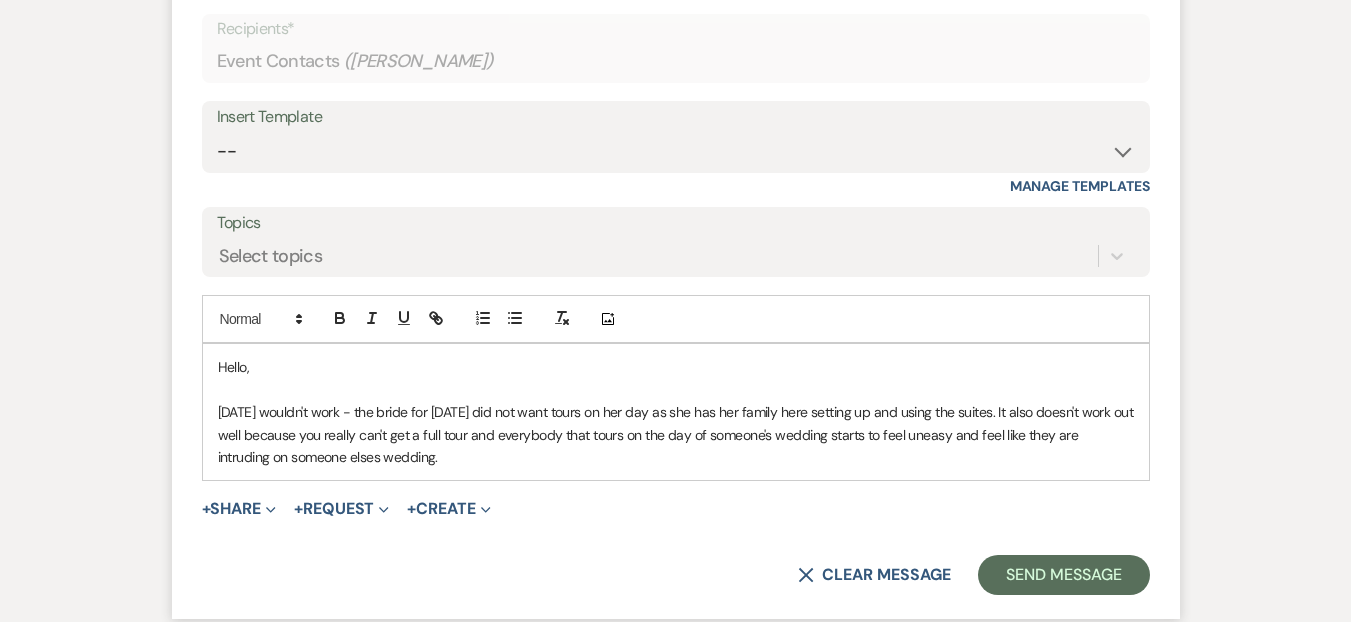click on "Tomorrow wouldn't work - the bride for tomorrow did not want tours on her day as she has her family here setting up and using the suites. It also doesn't work out well because you really can't get a full tour and everybody that tours on the day of someone's wedding starts to feel uneasy and feel like they are intruding on someone elses wedding." at bounding box center (676, 434) 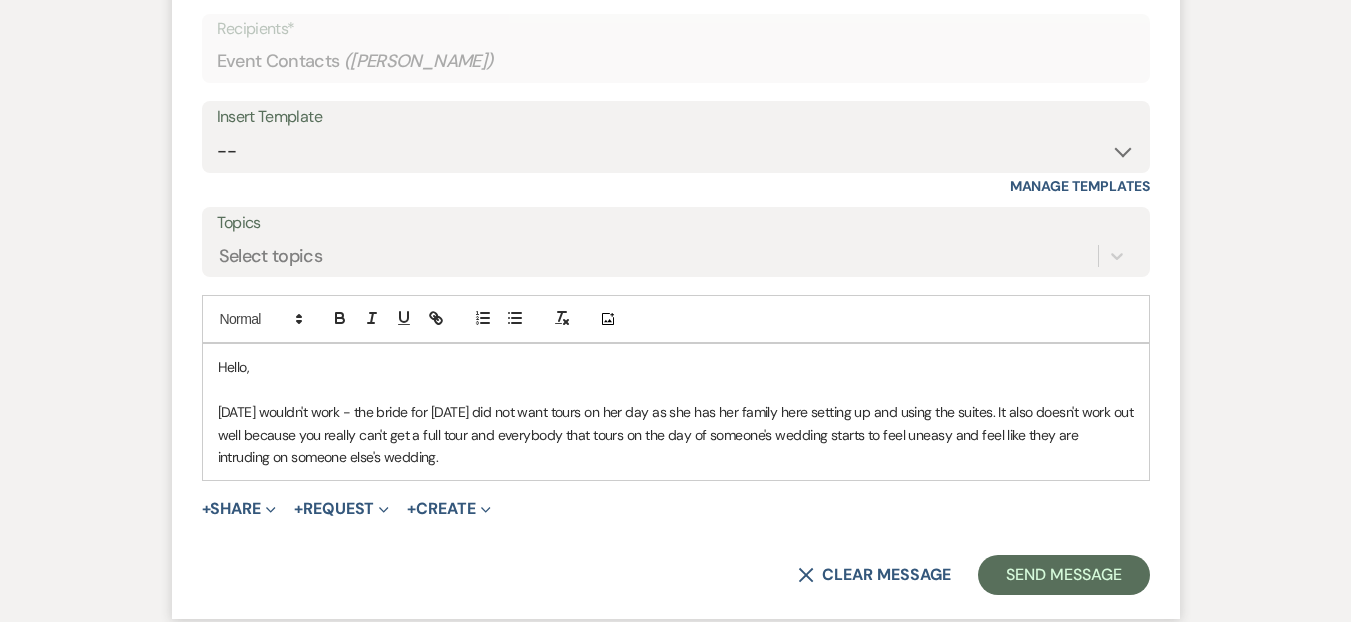 click on "Tomorrow wouldn't work - the bride for tomorrow did not want tours on her day as she has her family here setting up and using the suites. It also doesn't work out well because you really can't get a full tour and everybody that tours on the day of someone's wedding starts to feel uneasy and feel like they are intruding on someone else's wedding." at bounding box center [676, 434] 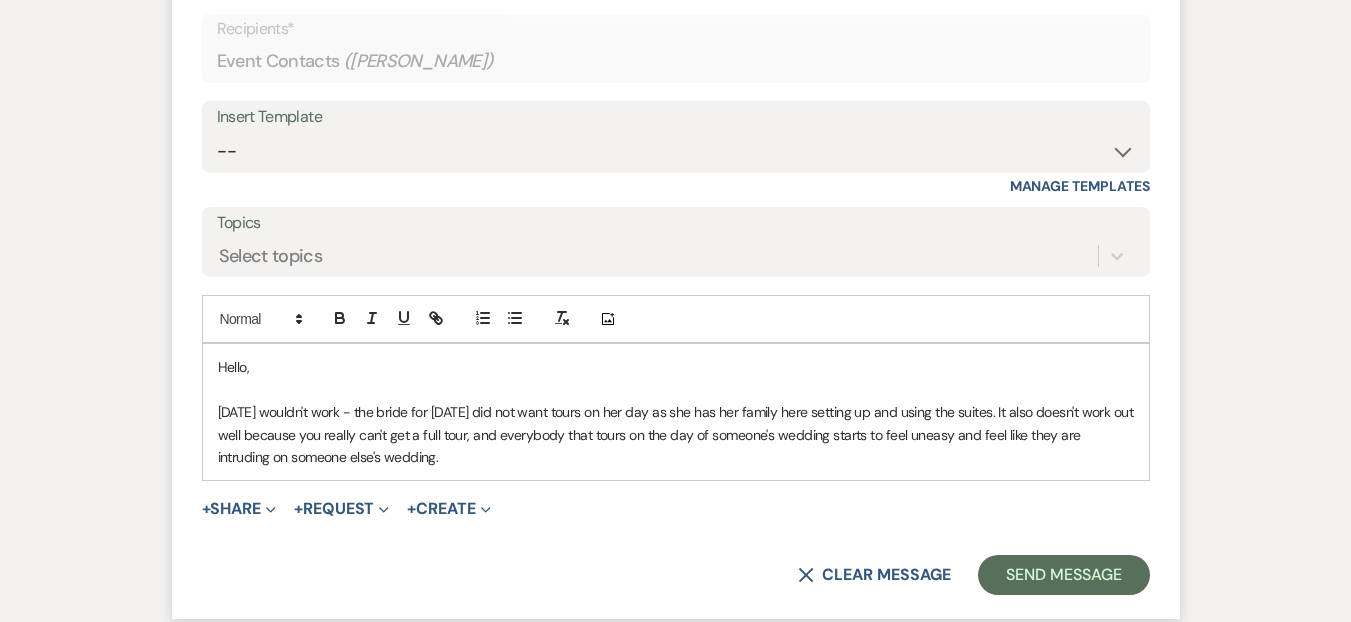 click on "Tomorrow wouldn't work - the bride for tomorrow did not want tours on her day as she has her family here setting up and using the suites. It also doesn't work out well because you really can't get a full tour, and everybody that tours on the day of someone's wedding starts to feel uneasy and feel like they are intruding on someone else's wedding." at bounding box center [676, 434] 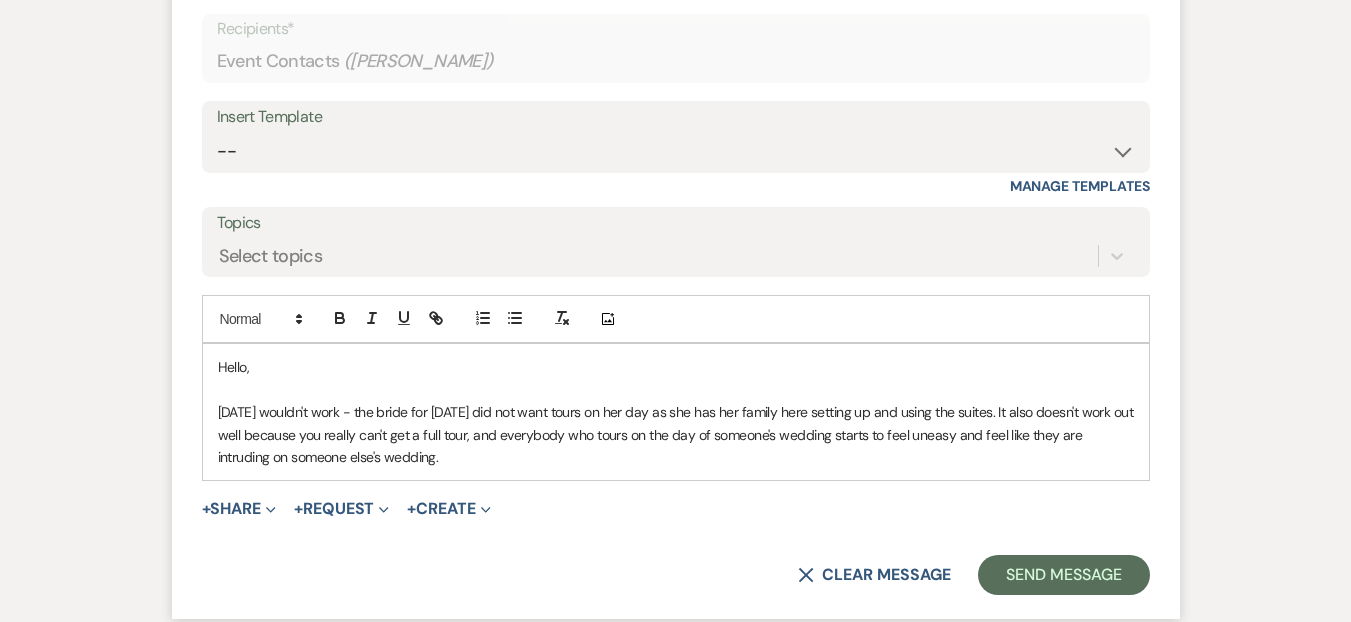 click on "Tomorrow wouldn't work - the bride for tomorrow did not want tours on her day as she has her family here setting up and using the suites. It also doesn't work out well because you really can't get a full tour, and everybody who tours on the day of someone's wedding starts to feel uneasy and feel like they are intruding on someone else's wedding." at bounding box center (676, 434) 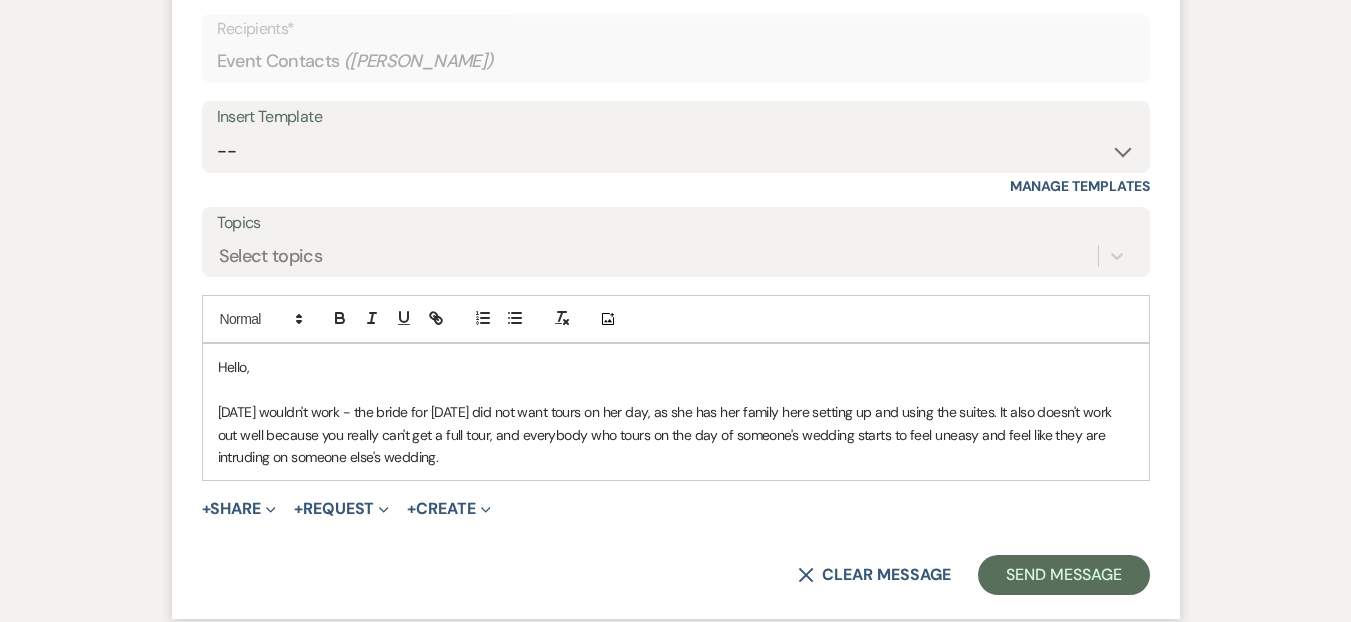 click on "Tomorrow wouldn't work - the bride for tomorrow did not want tours on her day, as she has her family here setting up and using the suites. It also doesn't work out well because you really can't get a full tour, and everybody who tours on the day of someone's wedding starts to feel uneasy and feel like they are intruding on someone else's wedding." at bounding box center [676, 434] 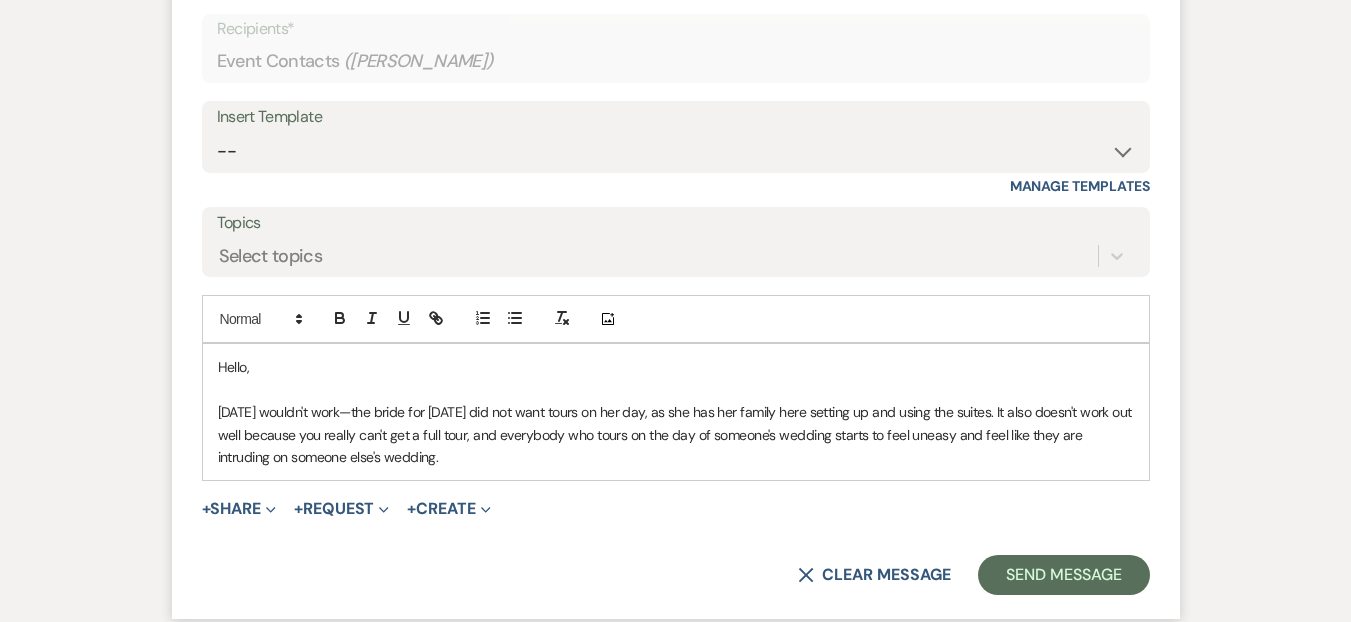 click on "Tomorrow wouldn't work—the bride for tomorrow did not want tours on her day, as she has her family here setting up and using the suites. It also doesn't work out well because you really can't get a full tour, and everybody who tours on the day of someone's wedding starts to feel uneasy and feel like they are intruding on someone else's wedding." at bounding box center (676, 434) 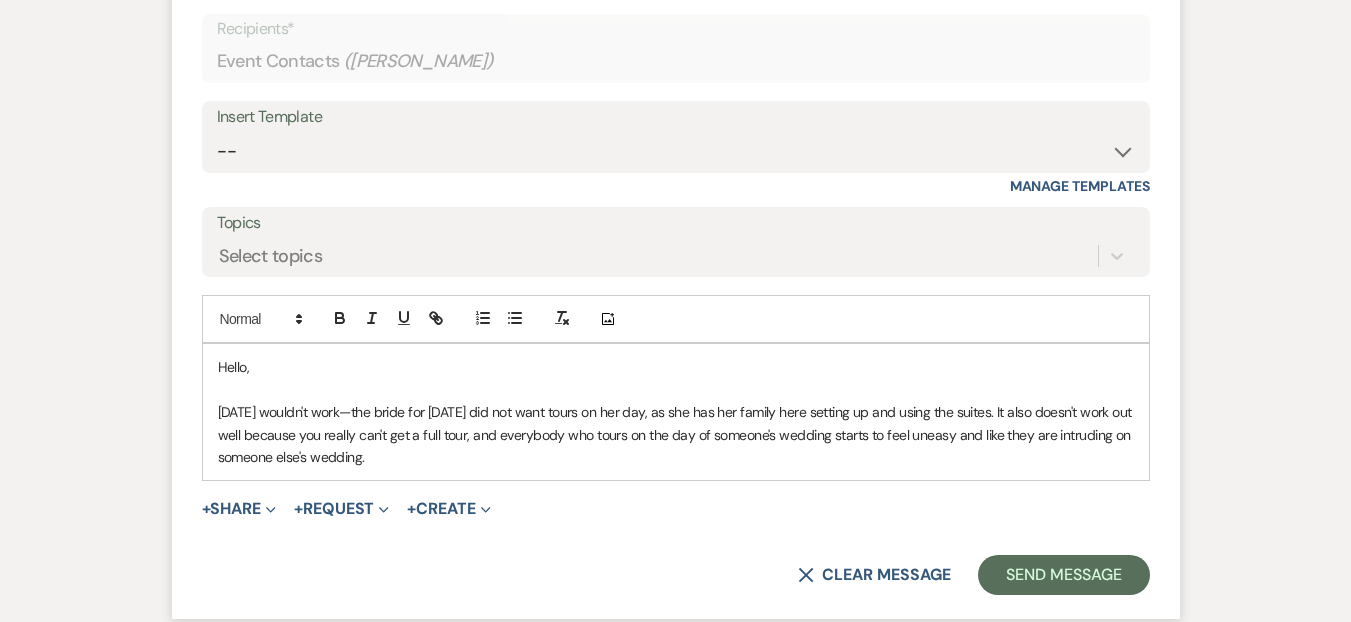 click on "Tomorrow wouldn't work—the bride for tomorrow did not want tours on her day, as she has her family here setting up and using the suites. It also doesn't work out well because you really can't get a full tour, and everybody who tours on the day of someone's wedding starts to feel uneasy and like they are intruding on someone else's wedding." at bounding box center (676, 434) 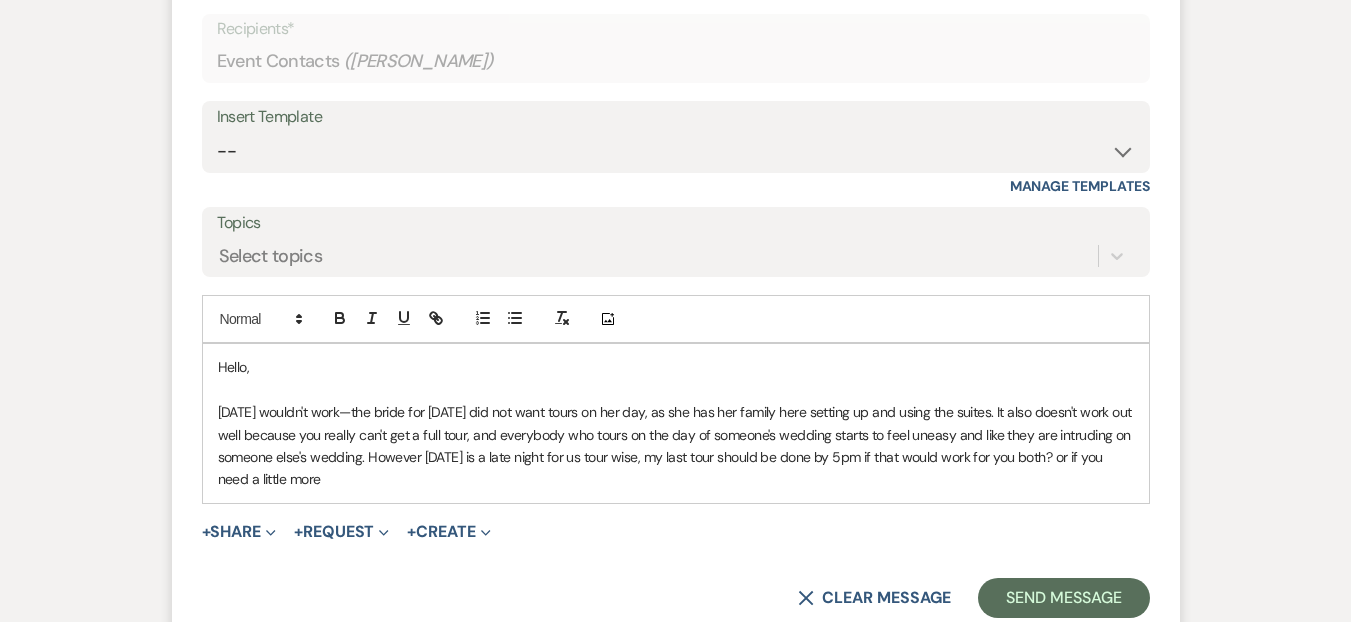 click on "Tomorrow wouldn't work—the bride for tomorrow did not want tours on her day, as she has her family here setting up and using the suites. It also doesn't work out well because you really can't get a full tour, and everybody who tours on the day of someone's wedding starts to feel uneasy and like they are intruding on someone else's wedding. However Tuesday is a late night for us tour wise, my last tour should be done by 5pm if that would work for you both? or if you need a little more" at bounding box center [676, 446] 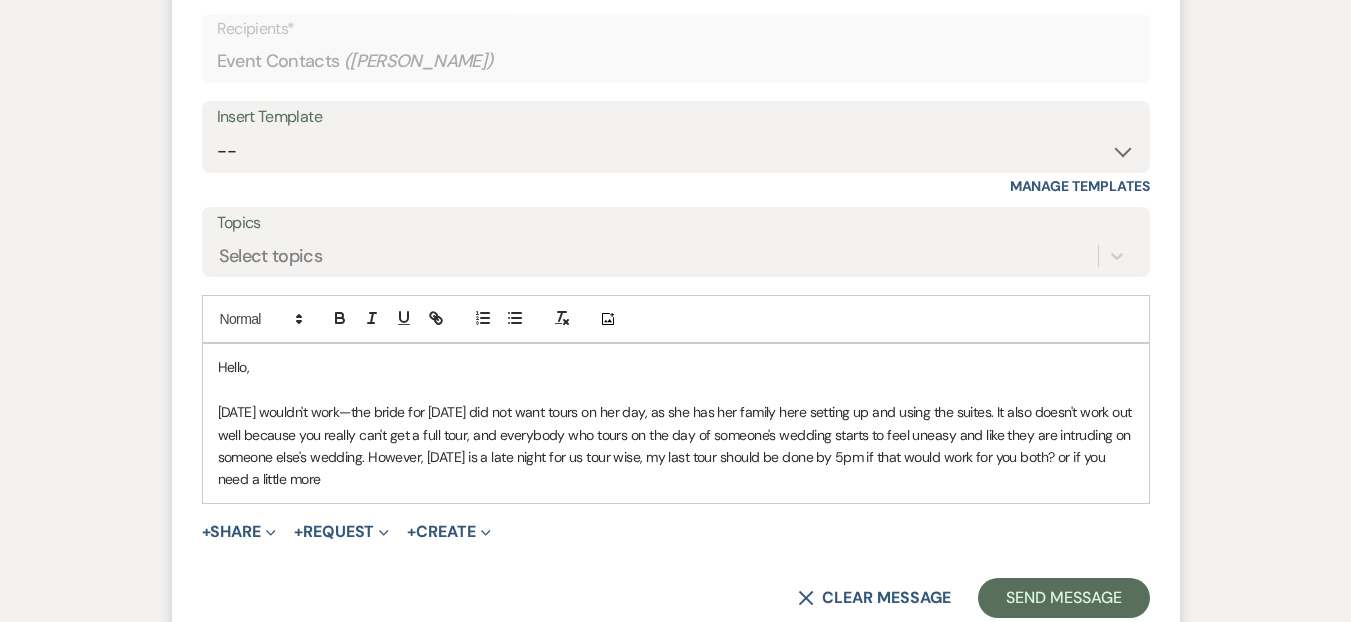 click on "Tomorrow wouldn't work—the bride for tomorrow did not want tours on her day, as she has her family here setting up and using the suites. It also doesn't work out well because you really can't get a full tour, and everybody who tours on the day of someone's wedding starts to feel uneasy and like they are intruding on someone else's wedding. However, Tuesday is a late night for us tour wise, my last tour should be done by 5pm if that would work for you both? or if you need a little more" at bounding box center (676, 446) 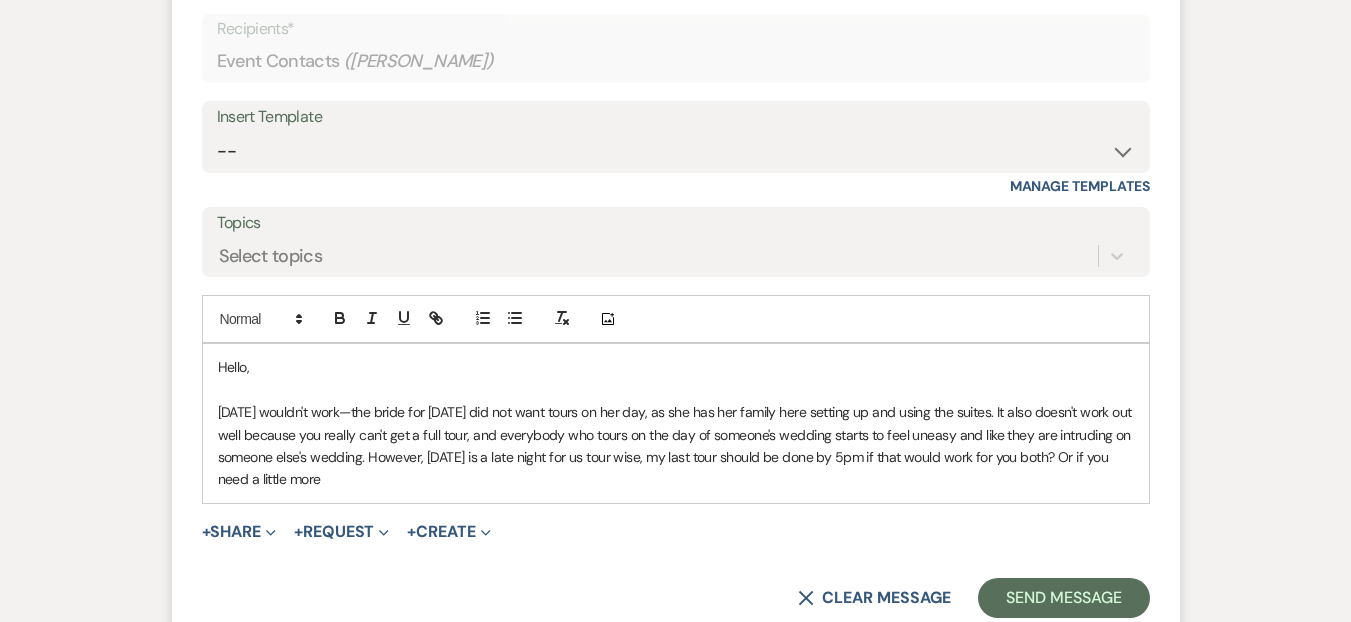click on "Tomorrow wouldn't work—the bride for tomorrow did not want tours on her day, as she has her family here setting up and using the suites. It also doesn't work out well because you really can't get a full tour, and everybody who tours on the day of someone's wedding starts to feel uneasy and like they are intruding on someone else's wedding. However, Tuesday is a late night for us tour wise, my last tour should be done by 5pm if that would work for you both? Or if you need a little more" at bounding box center [676, 446] 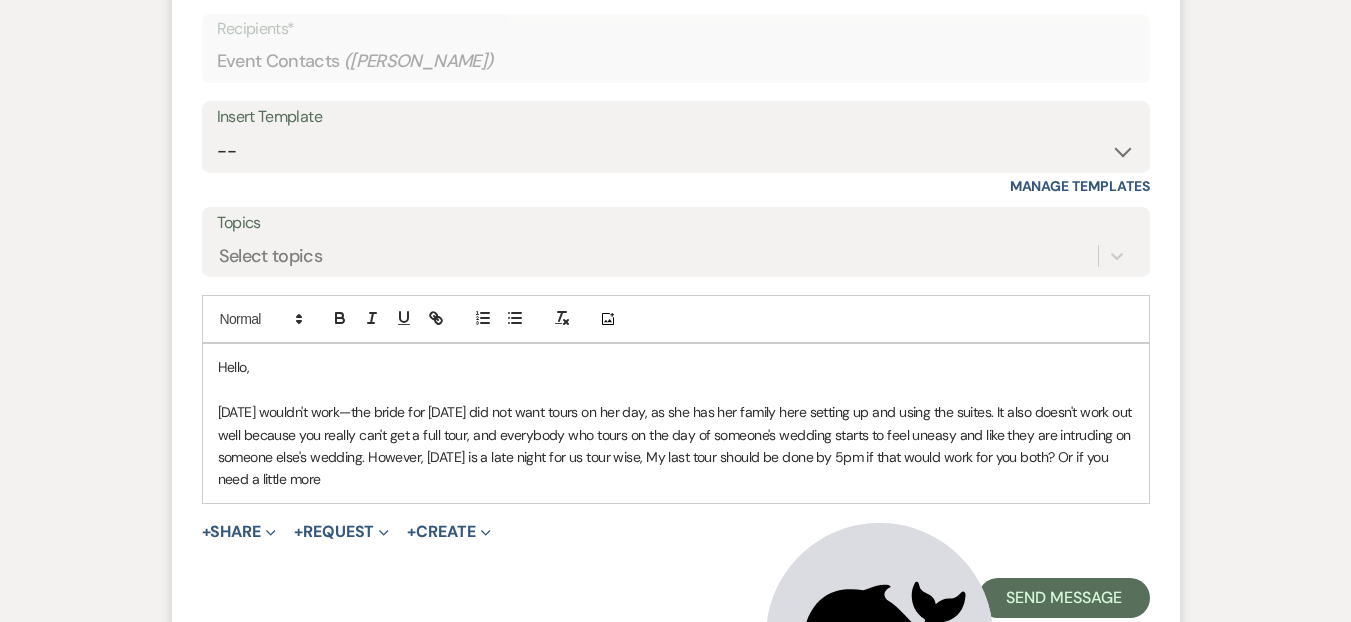 click on "Tomorrow wouldn't work—the bride for tomorrow did not want tours on her day, as she has her family here setting up and using the suites. It also doesn't work out well because you really can't get a full tour, and everybody who tours on the day of someone's wedding starts to feel uneasy and like they are intruding on someone else's wedding. However, Tuesday is a late night for us tour wise, My last tour should be done by 5pm if that would work for you both? Or if you need a little more" at bounding box center [676, 446] 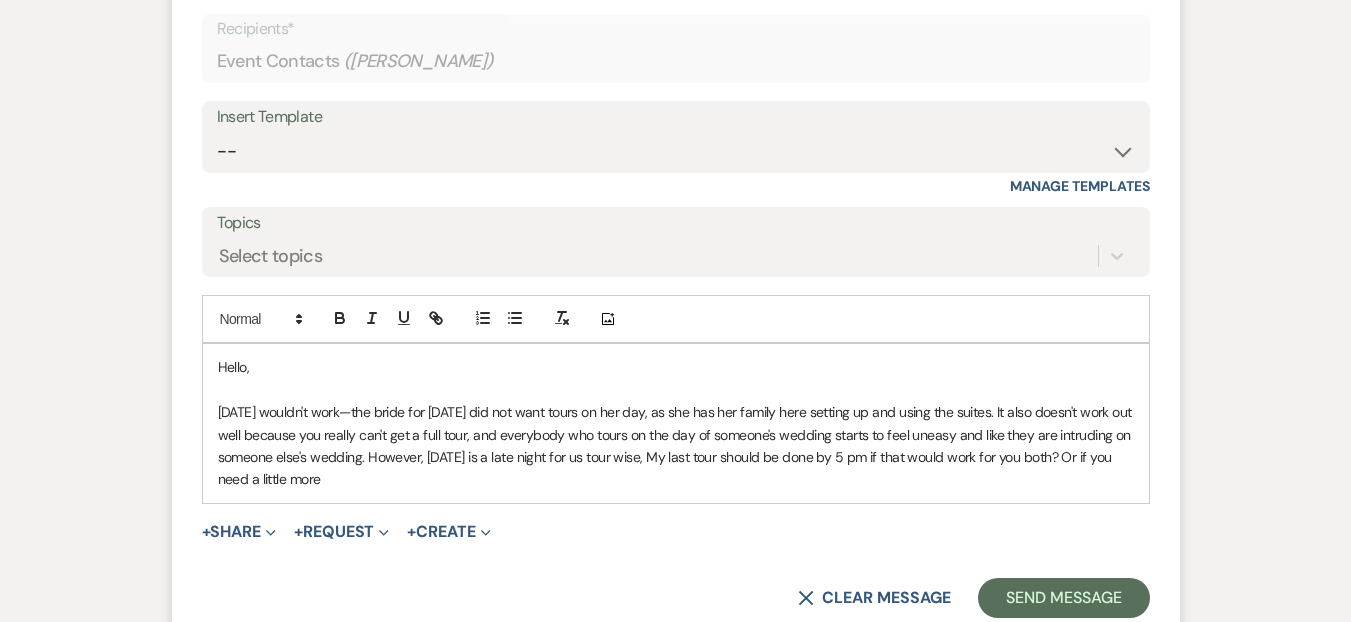 click on "Tomorrow wouldn't work—the bride for tomorrow did not want tours on her day, as she has her family here setting up and using the suites. It also doesn't work out well because you really can't get a full tour, and everybody who tours on the day of someone's wedding starts to feel uneasy and like they are intruding on someone else's wedding. However, Tuesday is a late night for us tour wise, My last tour should be done by 5 pm if that would work for you both? Or if you need a little more" at bounding box center [676, 446] 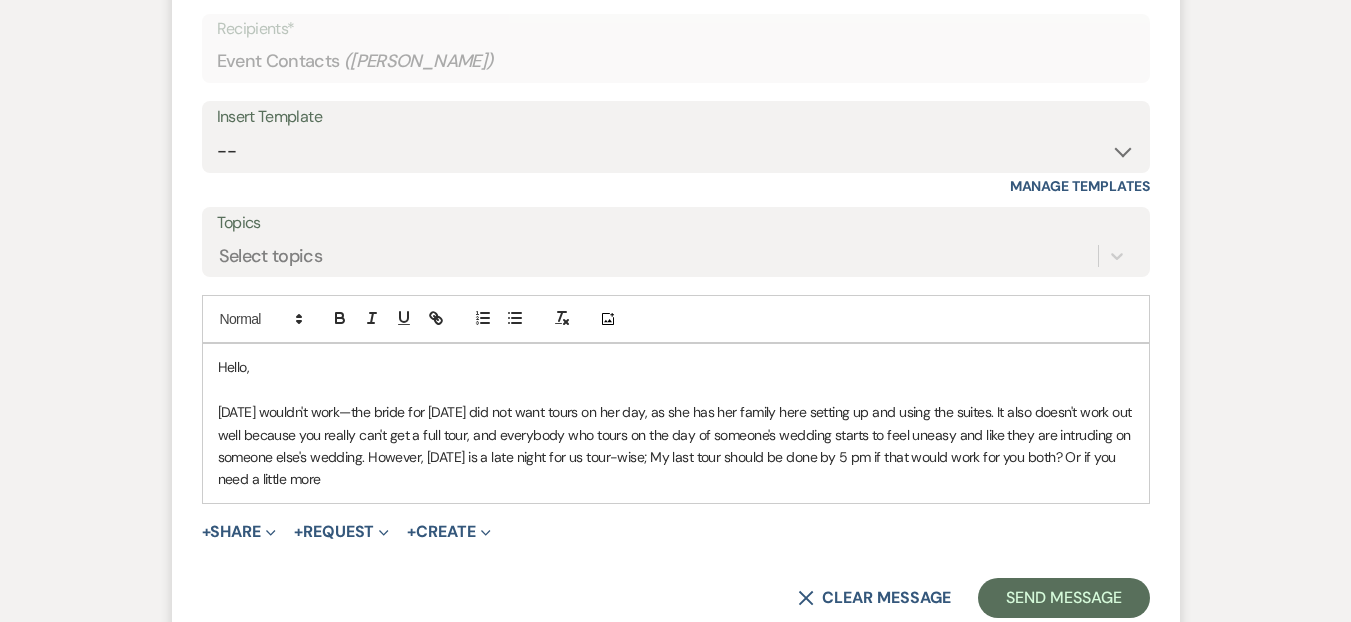 click on "Tomorrow wouldn't work—the bride for tomorrow did not want tours on her day, as she has her family here setting up and using the suites. It also doesn't work out well because you really can't get a full tour, and everybody who tours on the day of someone's wedding starts to feel uneasy and like they are intruding on someone else's wedding. However, Tuesday is a late night for us tour-wise; My last tour should be done by 5 pm if that would work for you both? Or if you need a little more" at bounding box center [676, 446] 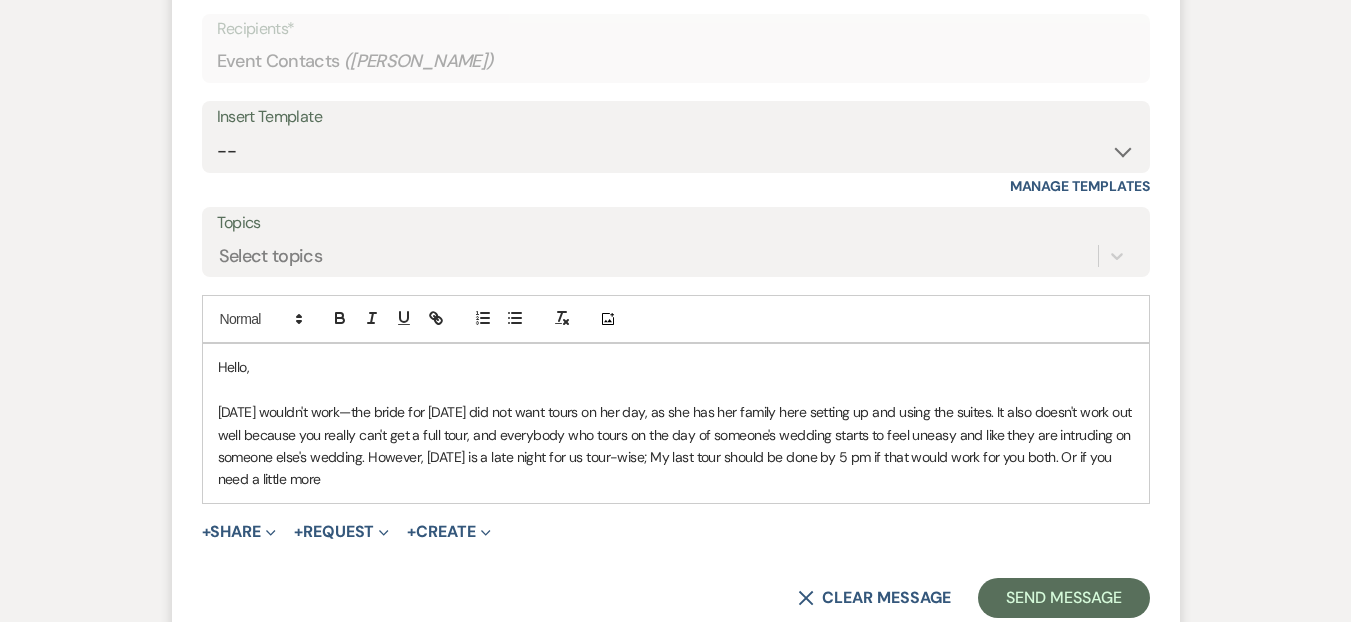 click on "Tomorrow wouldn't work—the bride for tomorrow did not want tours on her day, as she has her family here setting up and using the suites. It also doesn't work out well because you really can't get a full tour, and everybody who tours on the day of someone's wedding starts to feel uneasy and like they are intruding on someone else's wedding. However, Tuesday is a late night for us tour-wise; My last tour should be done by 5 pm if that would work for you both. Or if you need a little more" at bounding box center (676, 446) 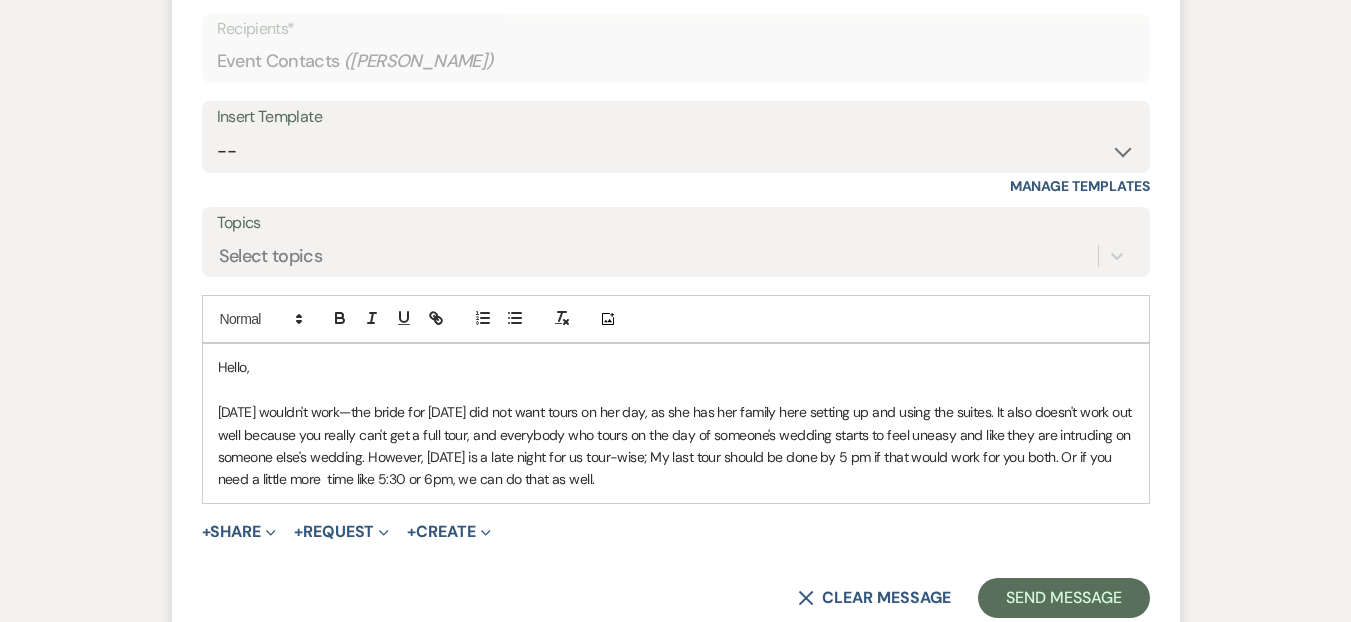 click on "Tomorrow wouldn't work—the bride for tomorrow did not want tours on her day, as she has her family here setting up and using the suites. It also doesn't work out well because you really can't get a full tour, and everybody who tours on the day of someone's wedding starts to feel uneasy and like they are intruding on someone else's wedding. However, Tuesday is a late night for us tour-wise; My last tour should be done by 5 pm if that would work for you both. Or if you need a little more  time like 5:30 or 6pm, we can do that as well." at bounding box center (676, 446) 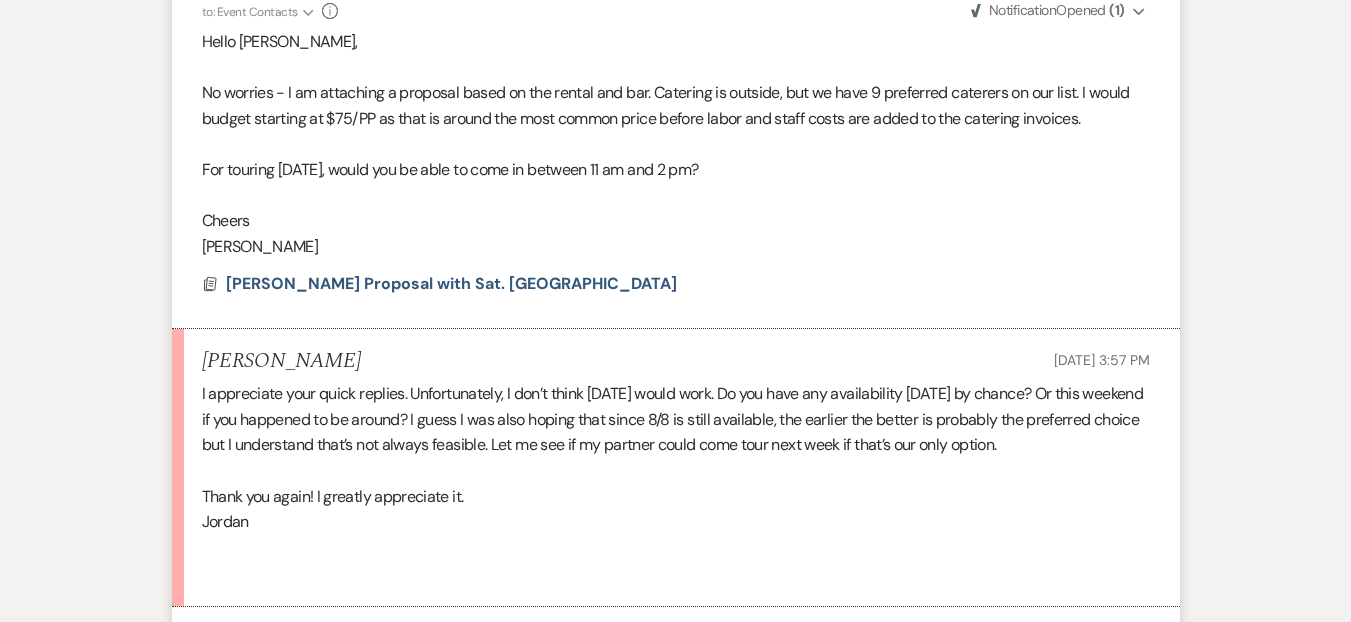 scroll, scrollTop: 5324, scrollLeft: 0, axis: vertical 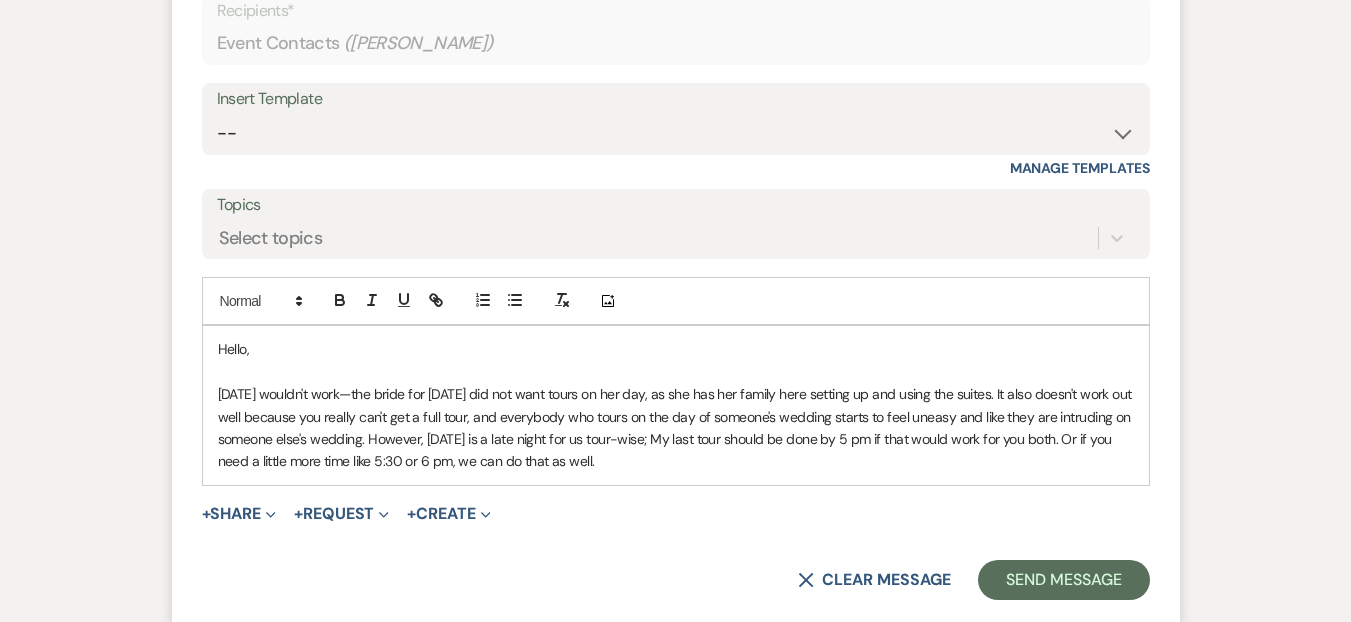 click on "Tomorrow wouldn't work—the bride for tomorrow did not want tours on her day, as she has her family here setting up and using the suites. It also doesn't work out well because you really can't get a full tour, and everybody who tours on the day of someone's wedding starts to feel uneasy and like they are intruding on someone else's wedding. However, Tuesday is a late night for us tour-wise; My last tour should be done by 5 pm if that would work for you both. Or if you need a little more time like 5:30 or 6 pm, we can do that as well." at bounding box center [676, 428] 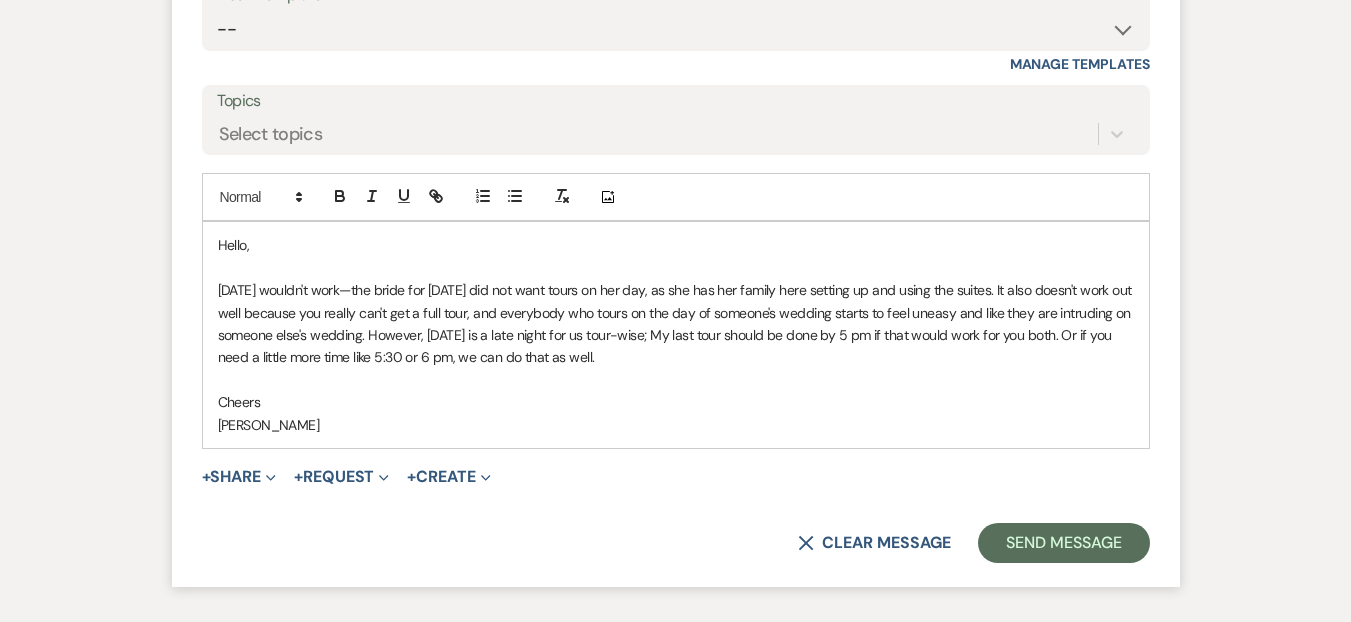 scroll, scrollTop: 5575, scrollLeft: 0, axis: vertical 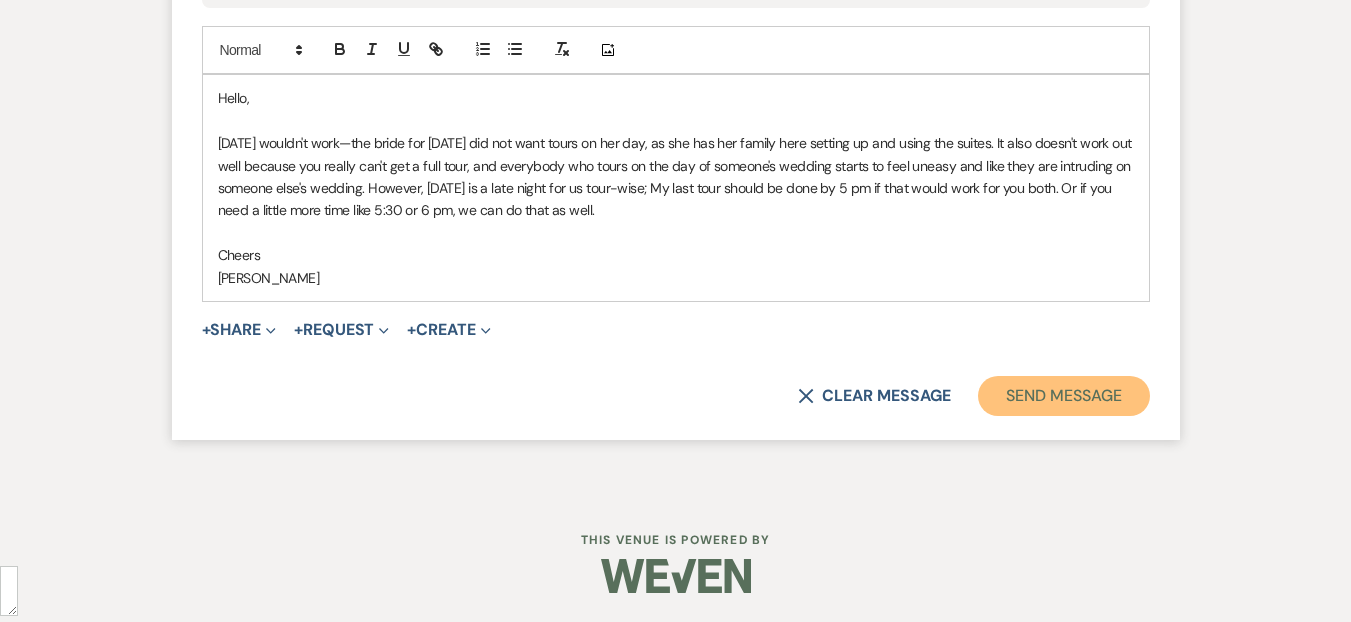 click on "Send Message" at bounding box center (1063, 396) 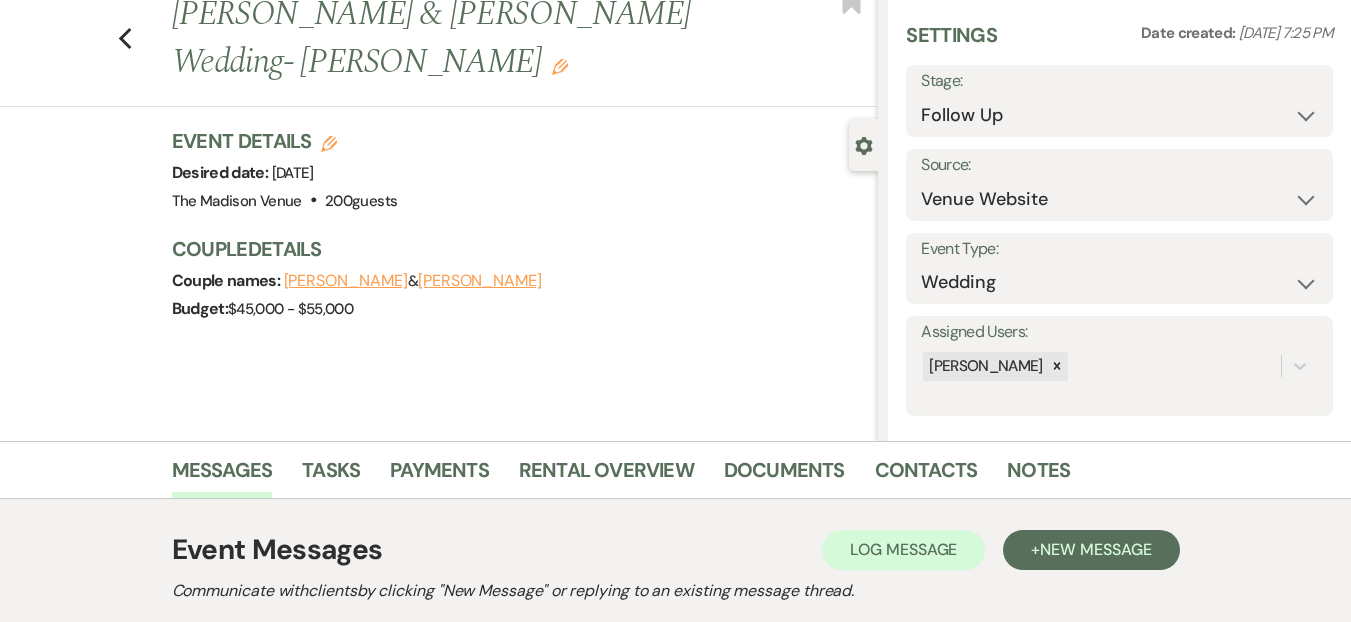 scroll, scrollTop: 0, scrollLeft: 0, axis: both 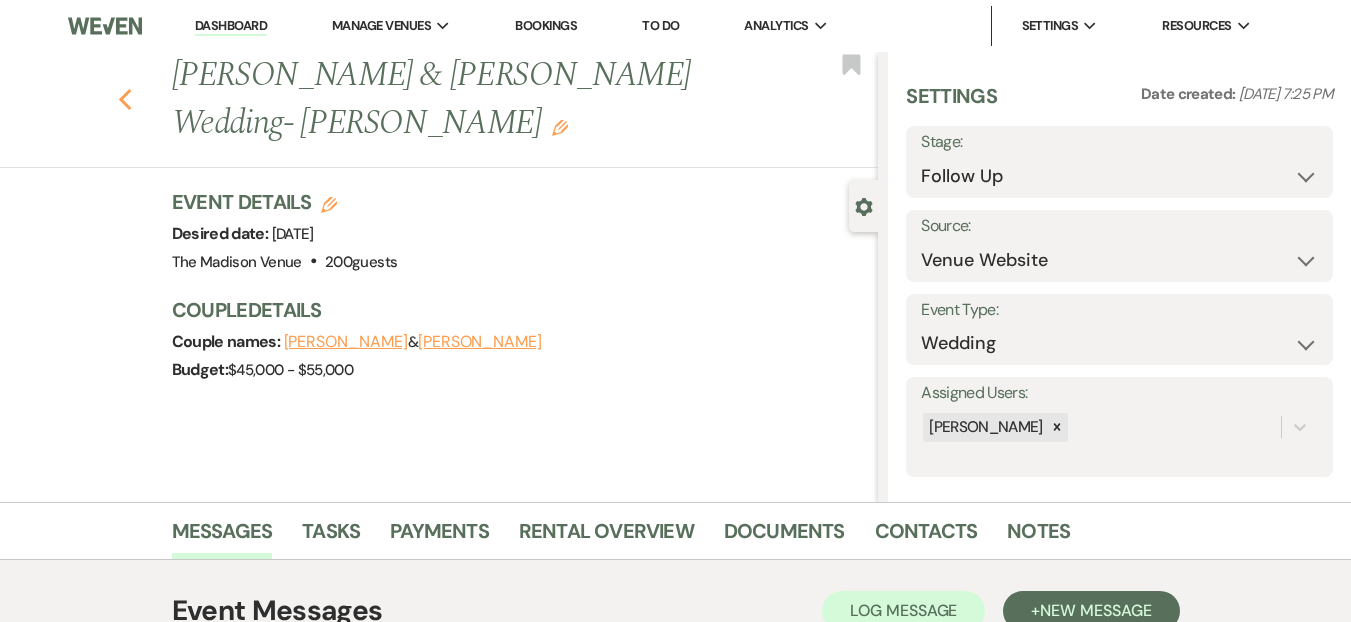 click 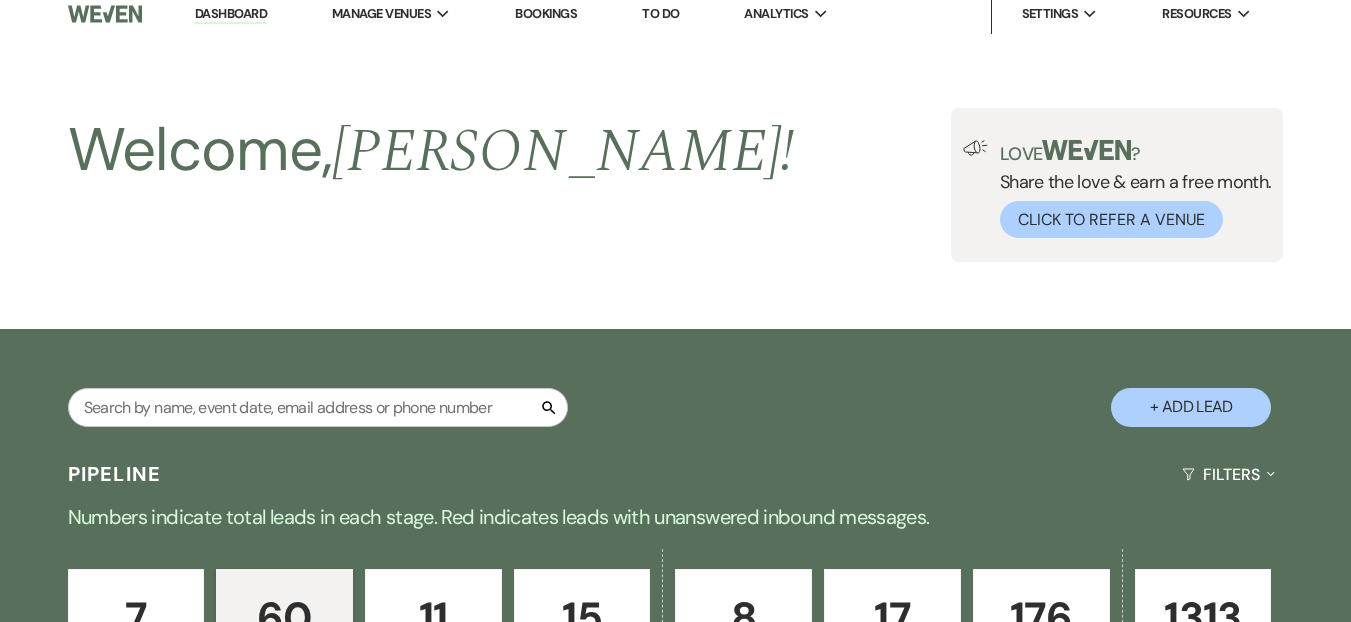 scroll, scrollTop: 0, scrollLeft: 0, axis: both 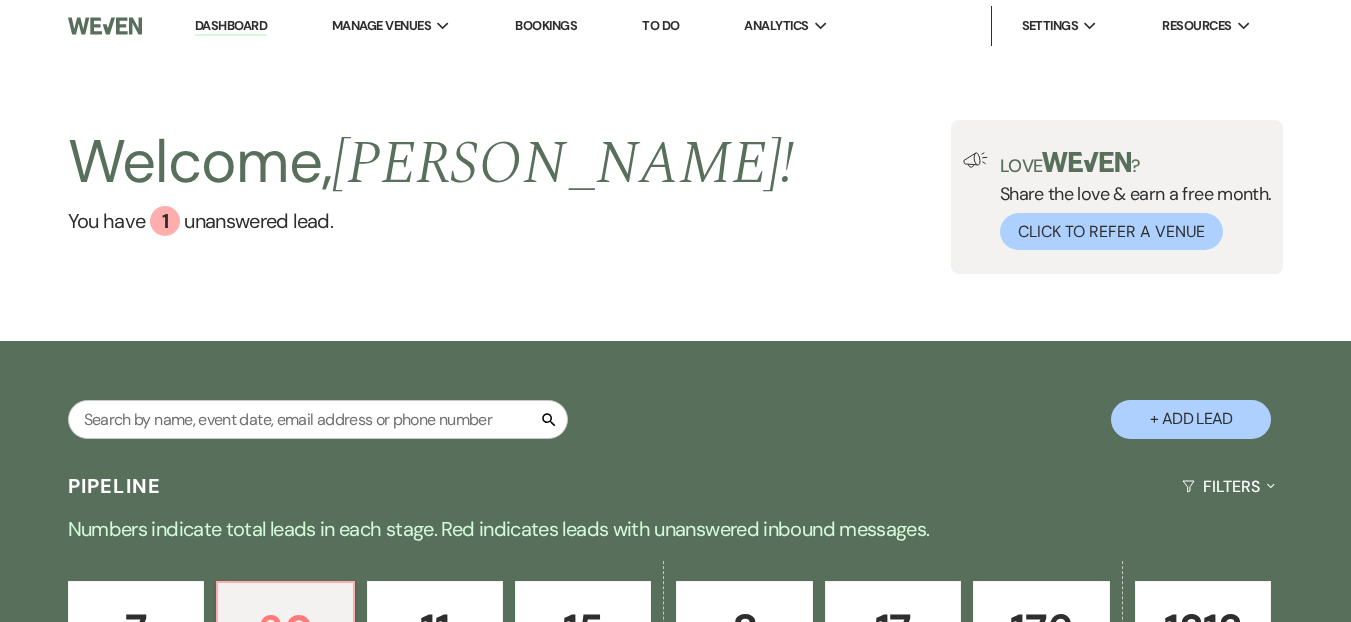 click on "Welcome,  [PERSON_NAME] ! You have   1   unanswered lead . Love   ?
Share the love & earn a free month.     Click to Refer a Venue" at bounding box center (675, 196) 